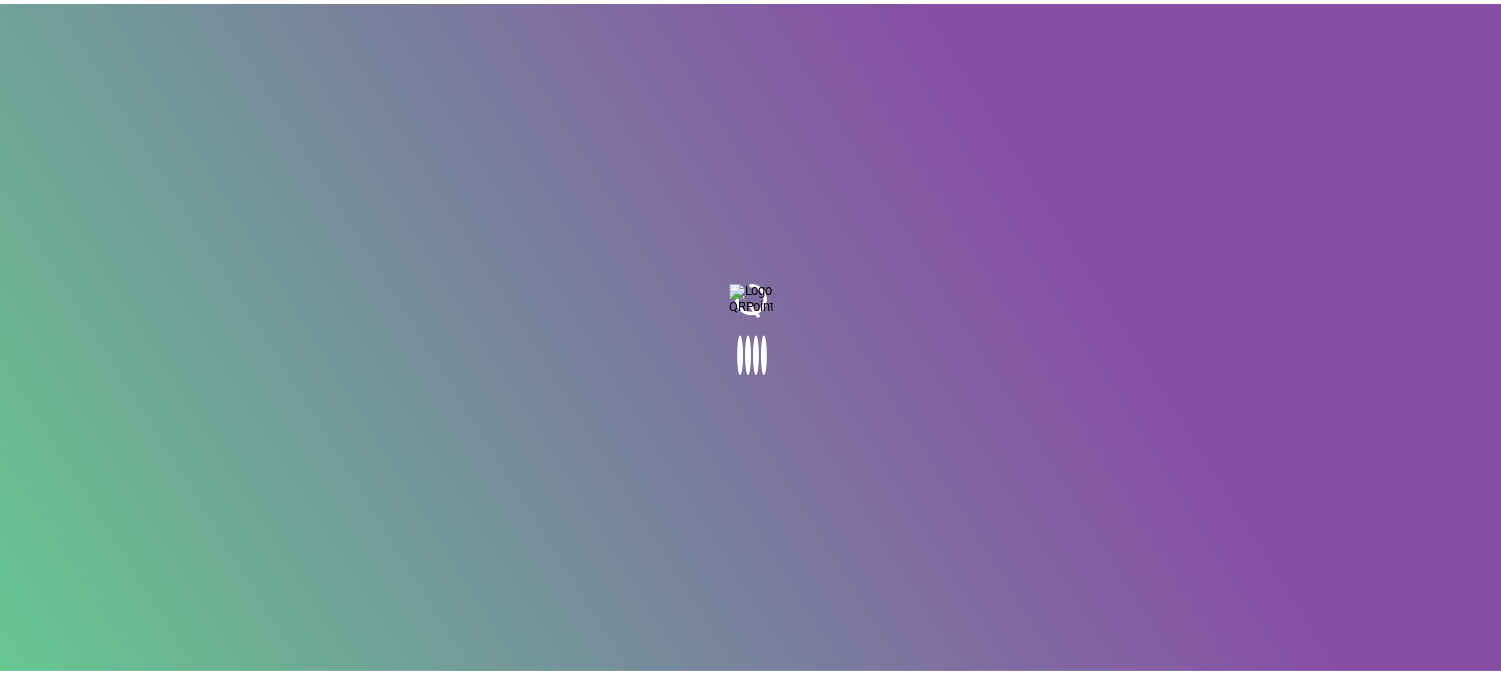 scroll, scrollTop: 0, scrollLeft: 0, axis: both 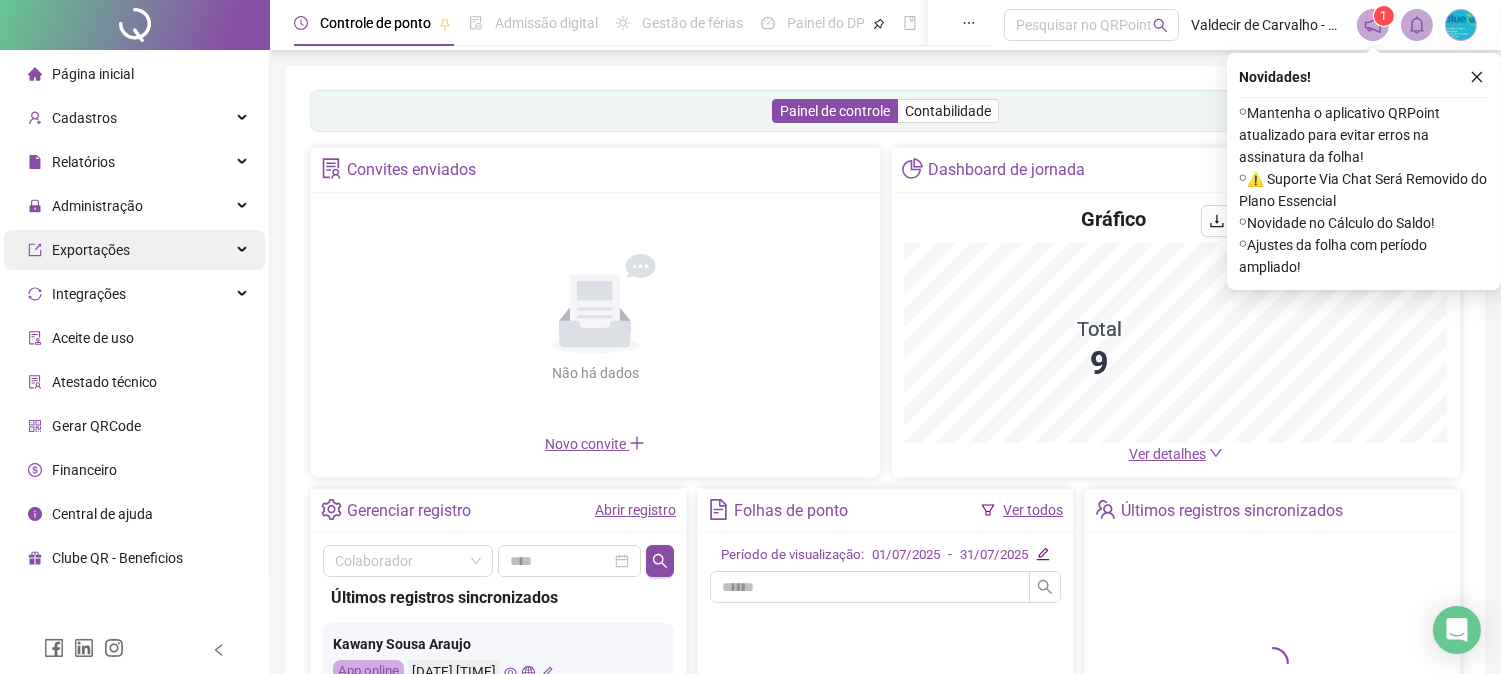 drag, startPoint x: 74, startPoint y: 194, endPoint x: 151, endPoint y: 258, distance: 100.12492 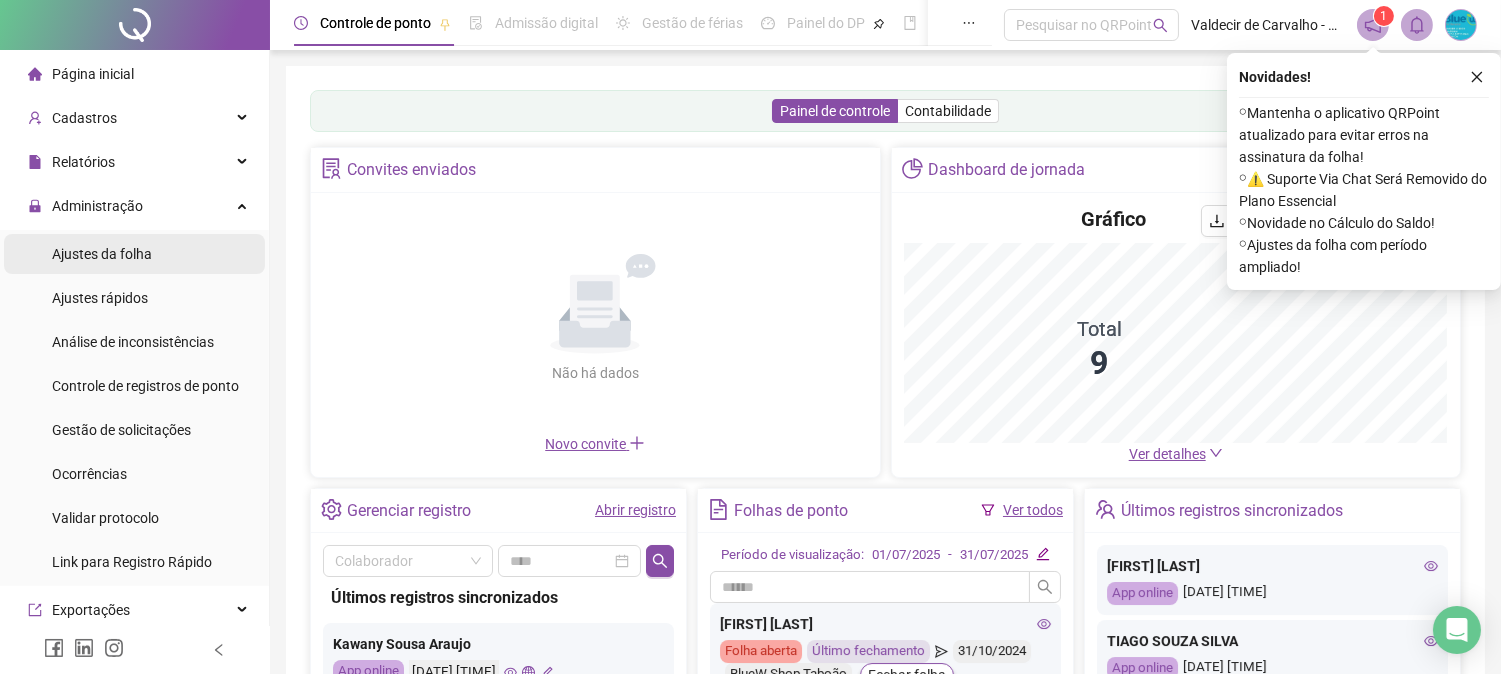 drag, startPoint x: 156, startPoint y: 247, endPoint x: 217, endPoint y: 270, distance: 65.192024 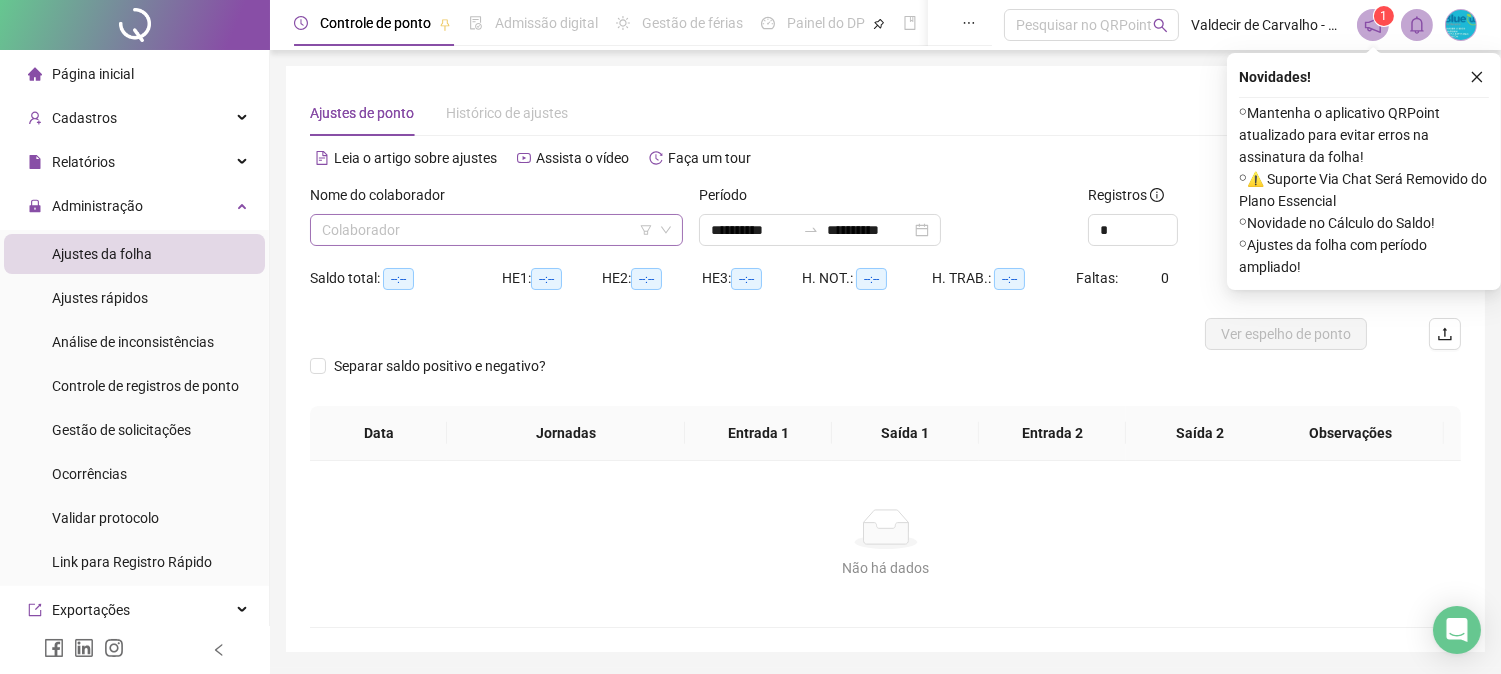 click at bounding box center (487, 230) 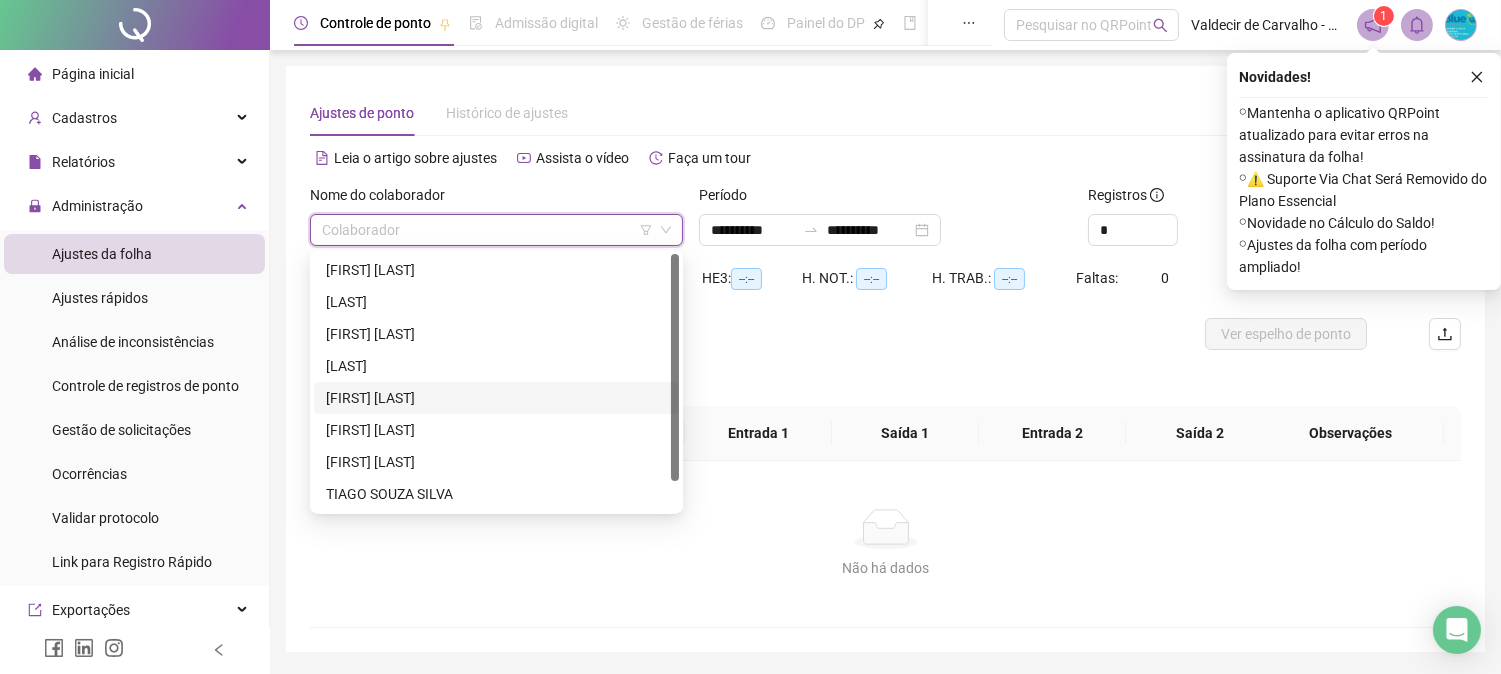 click on "[FIRST] [LAST]" at bounding box center (496, 398) 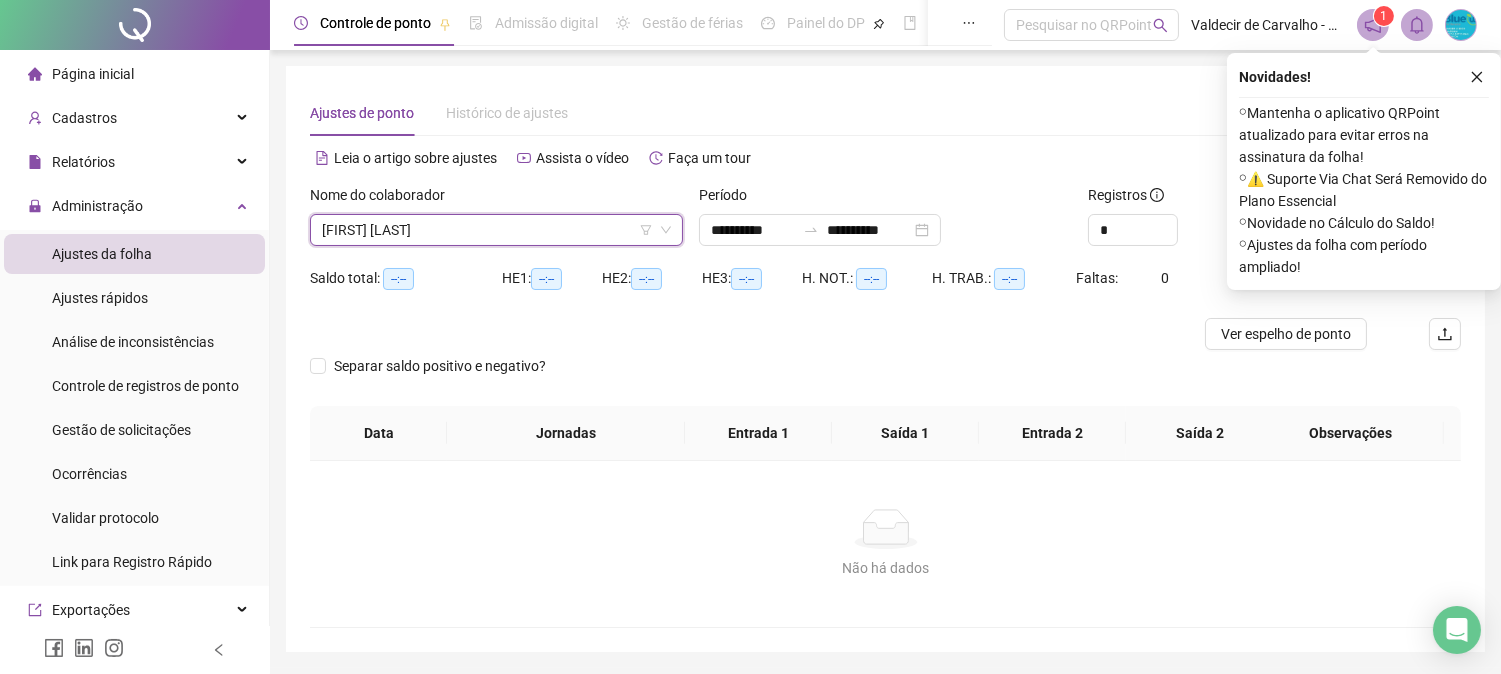 click at bounding box center [1477, 77] 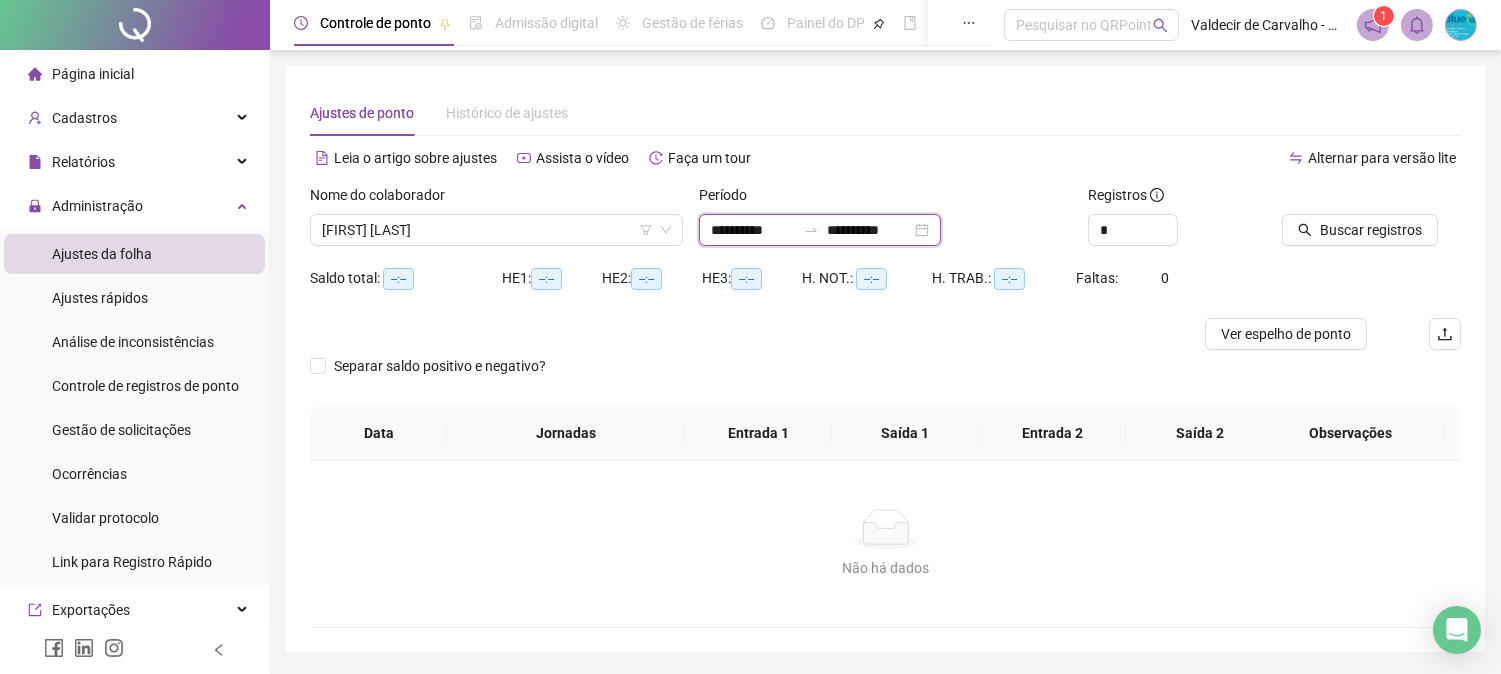 drag, startPoint x: 754, startPoint y: 232, endPoint x: 774, endPoint y: 218, distance: 24.41311 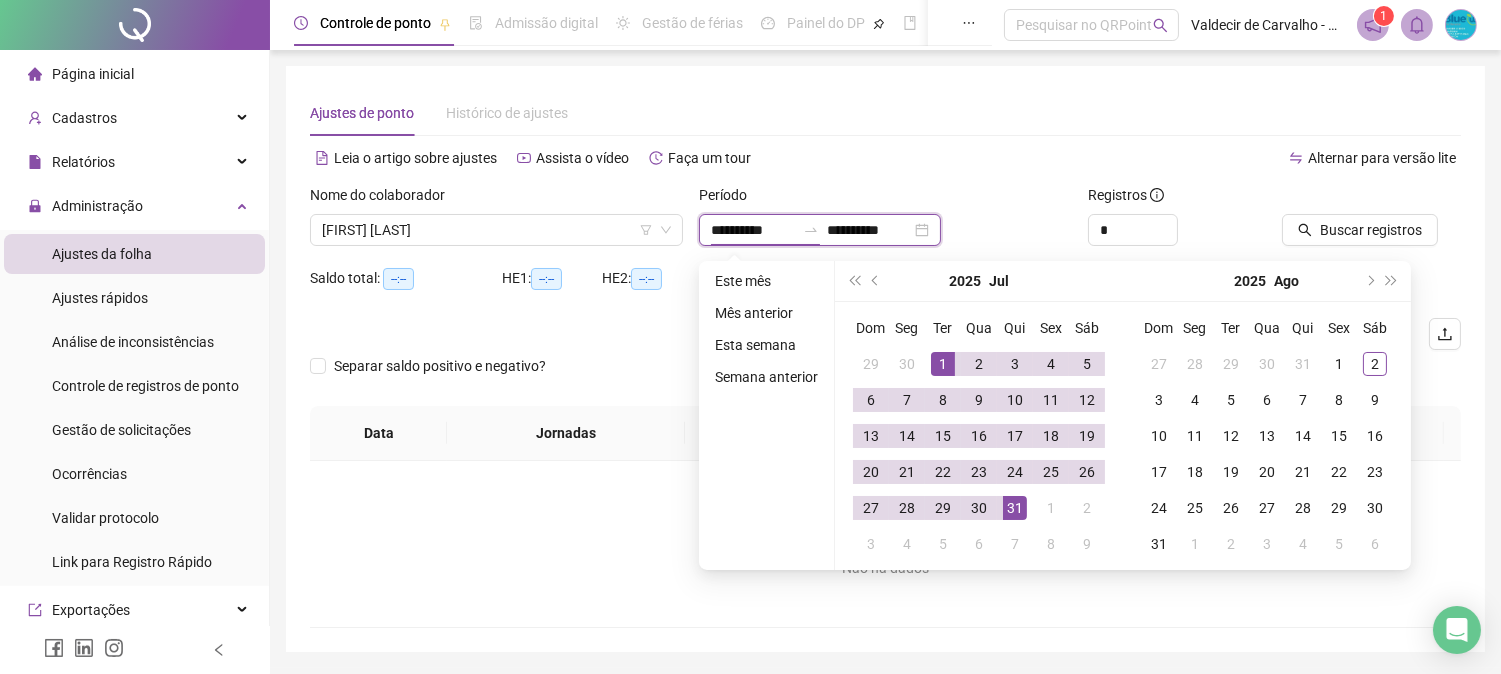 click on "**********" at bounding box center [753, 230] 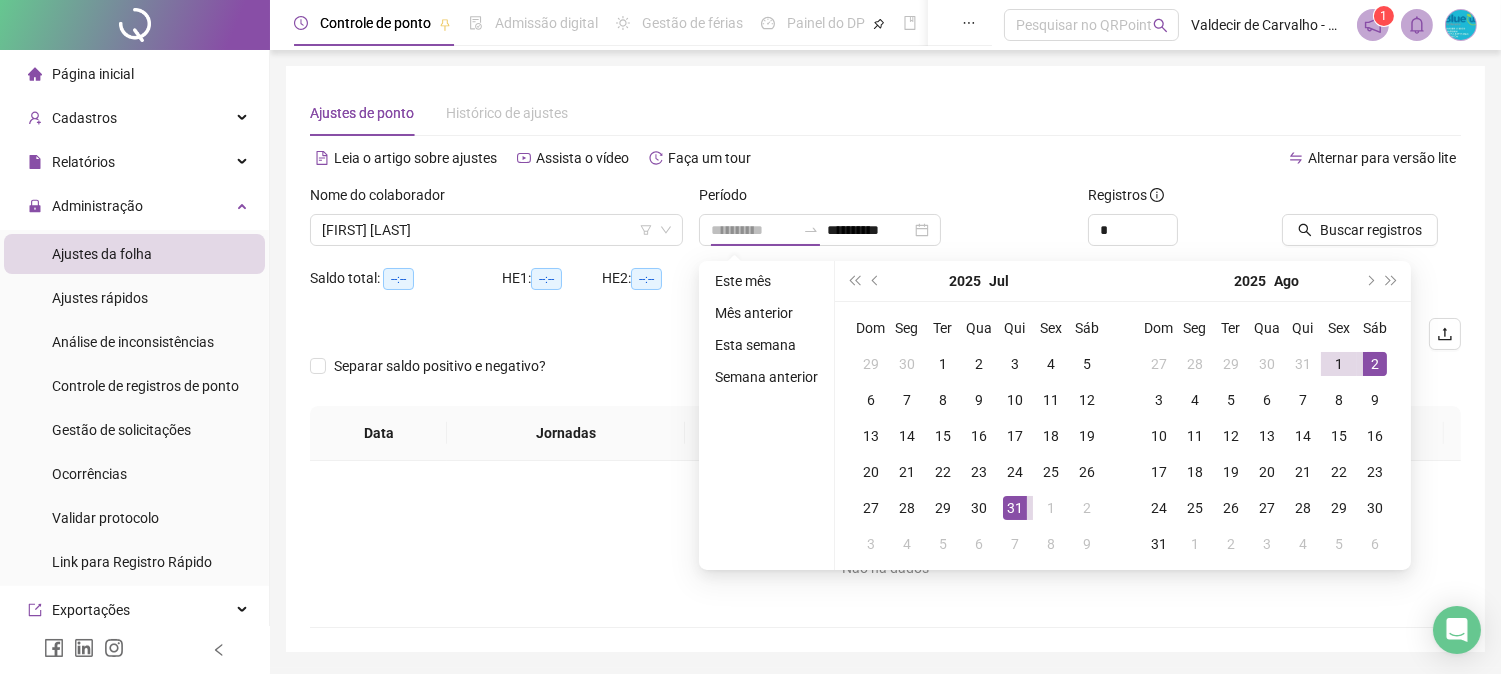 click on "2" at bounding box center (1375, 364) 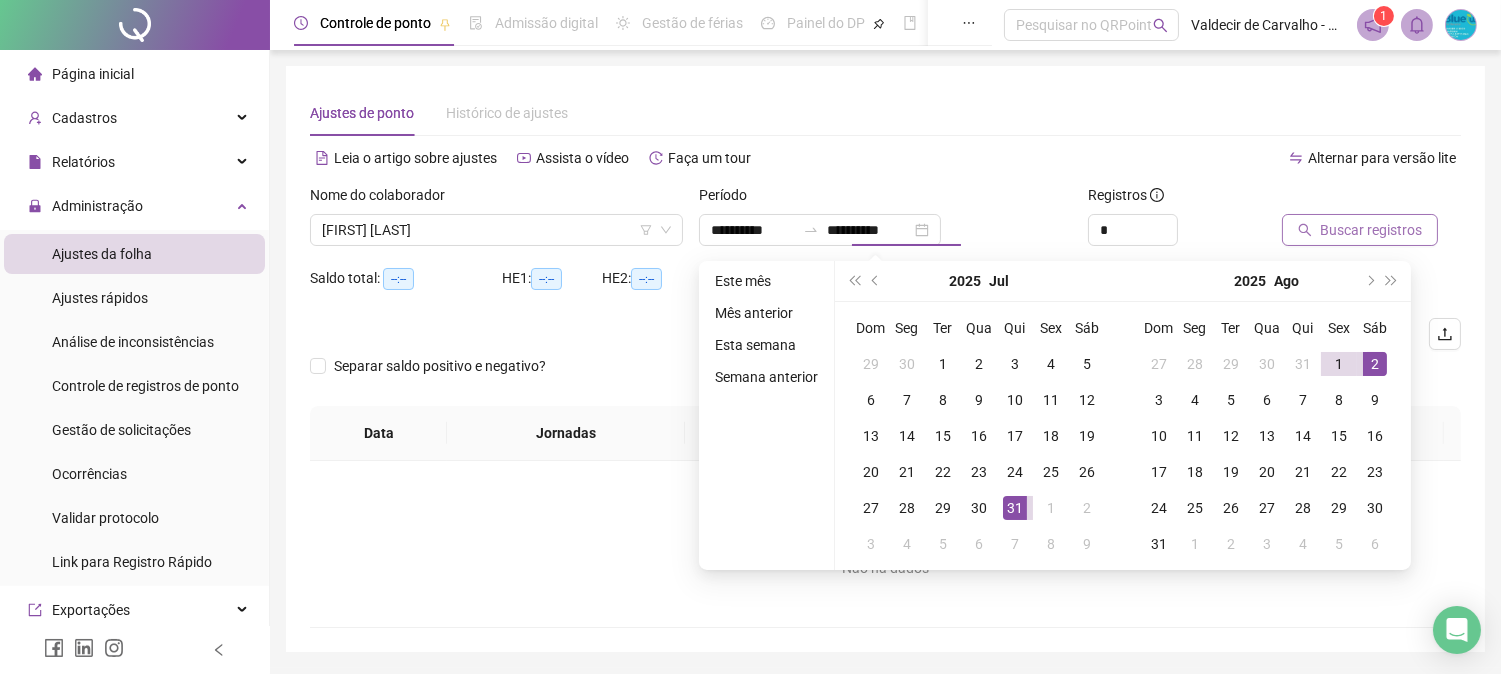 click on "Buscar registros" at bounding box center (1371, 230) 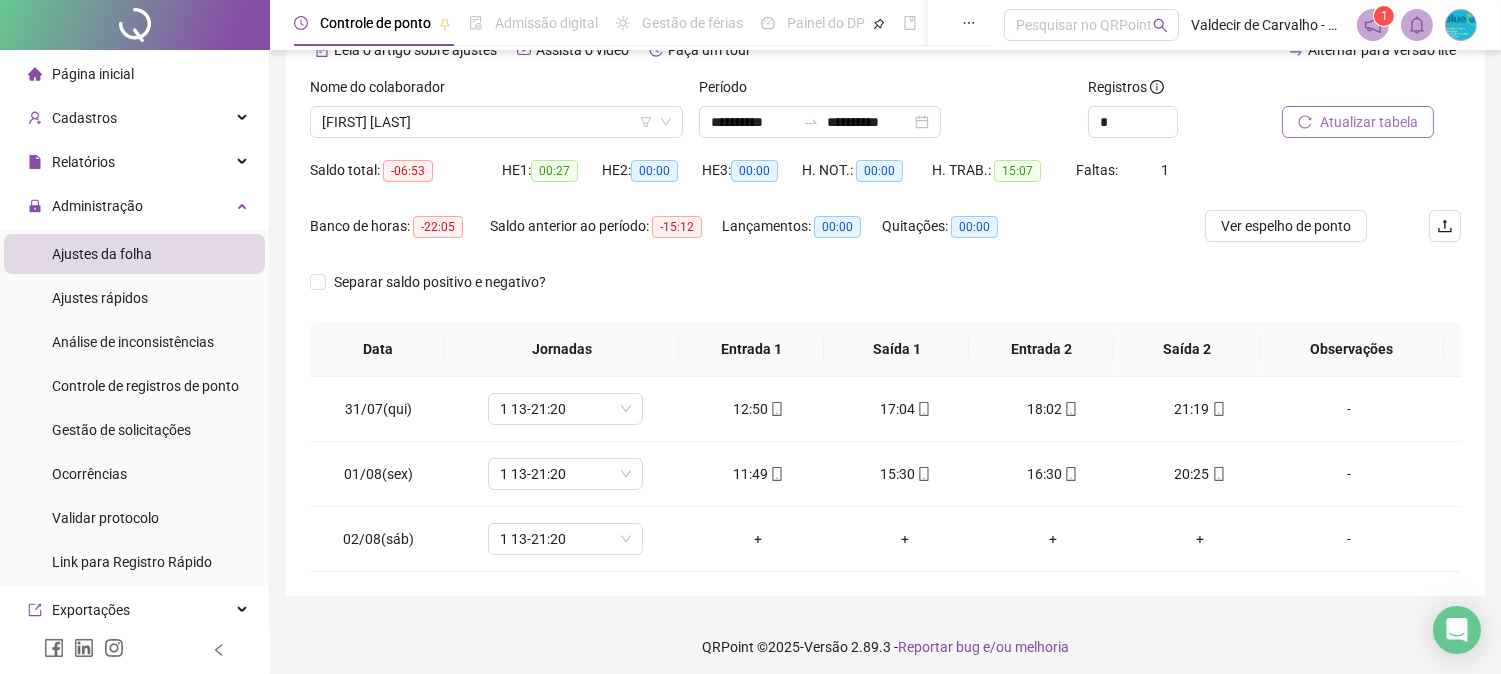 scroll, scrollTop: 115, scrollLeft: 0, axis: vertical 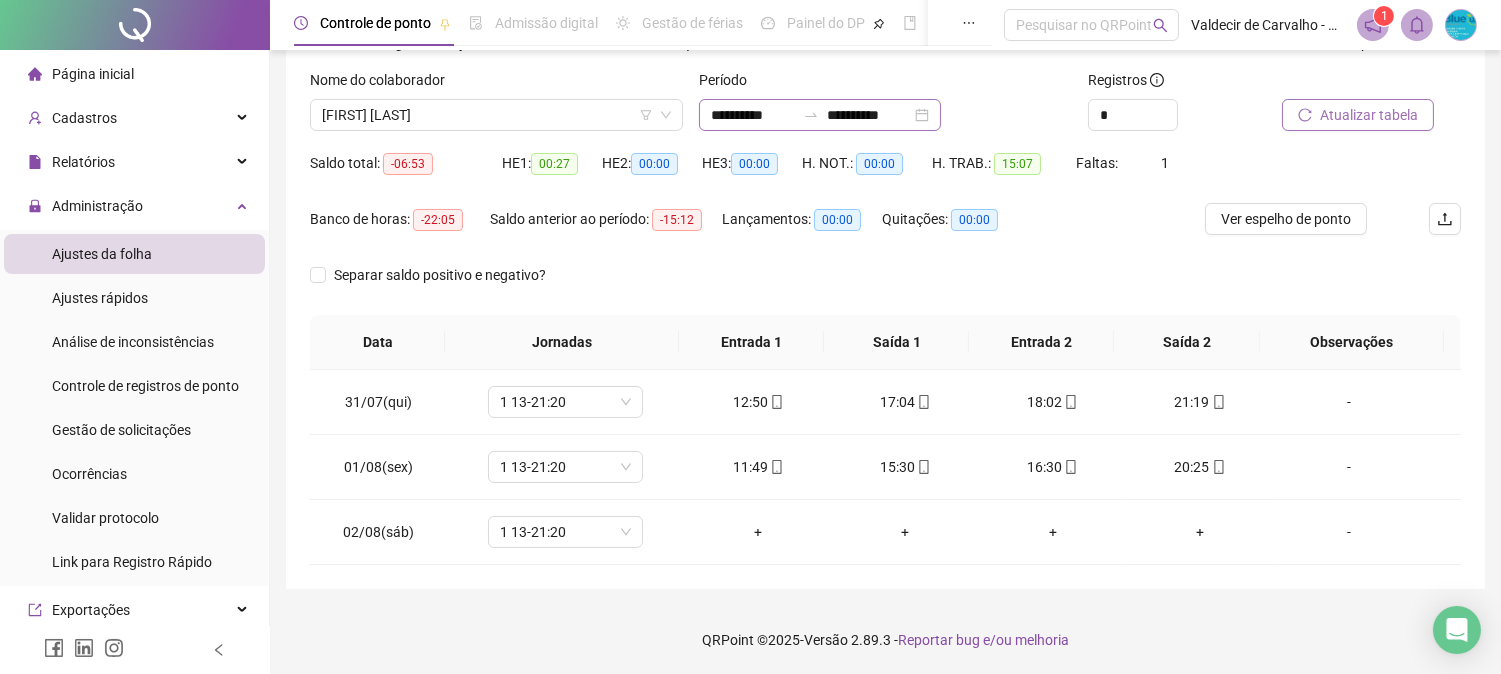 click at bounding box center (811, 115) 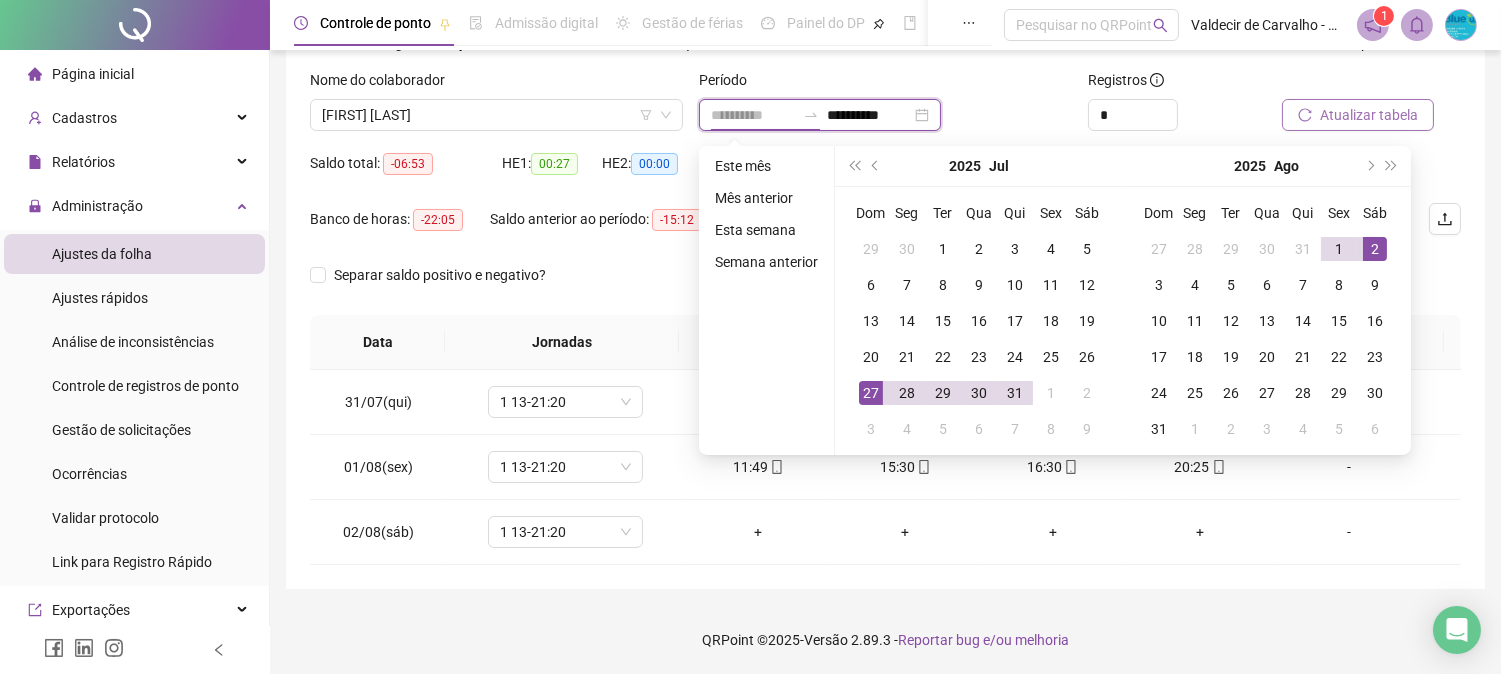 type on "**********" 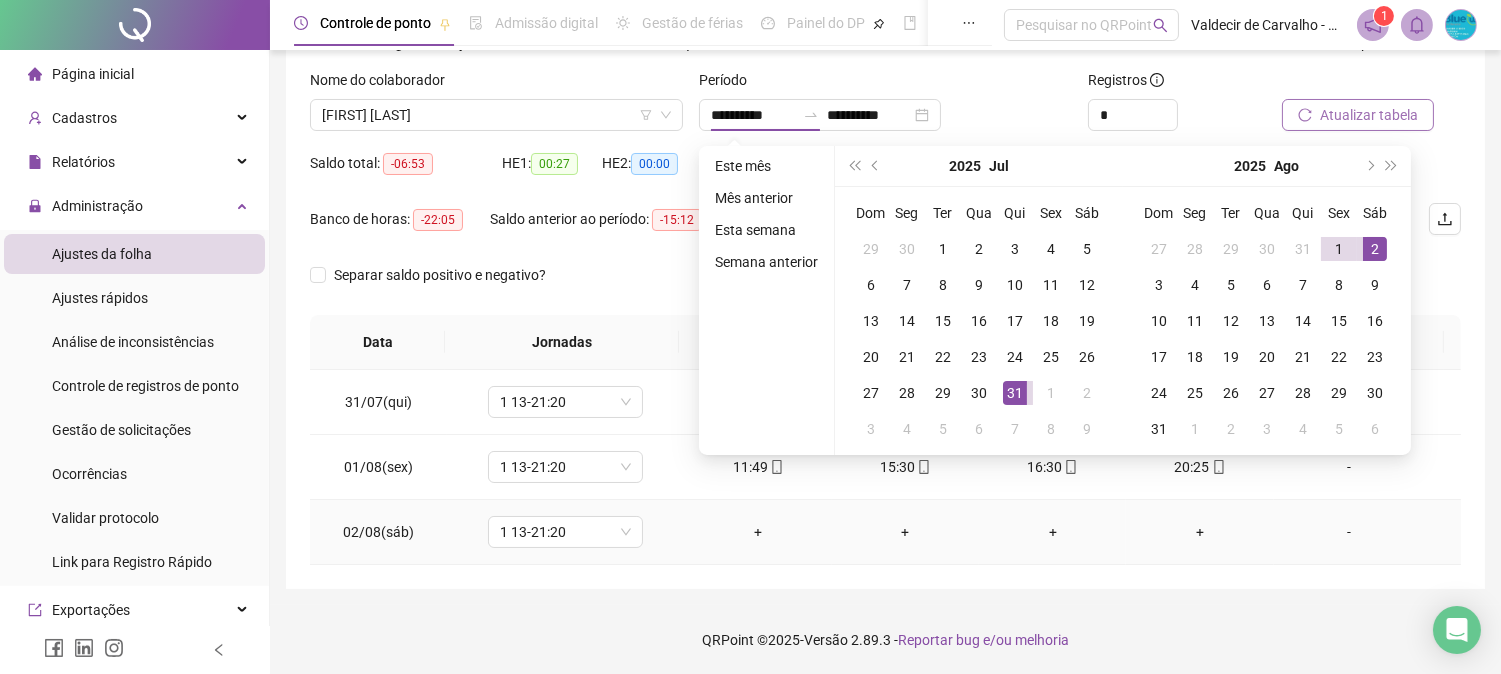click on "+" at bounding box center (758, 532) 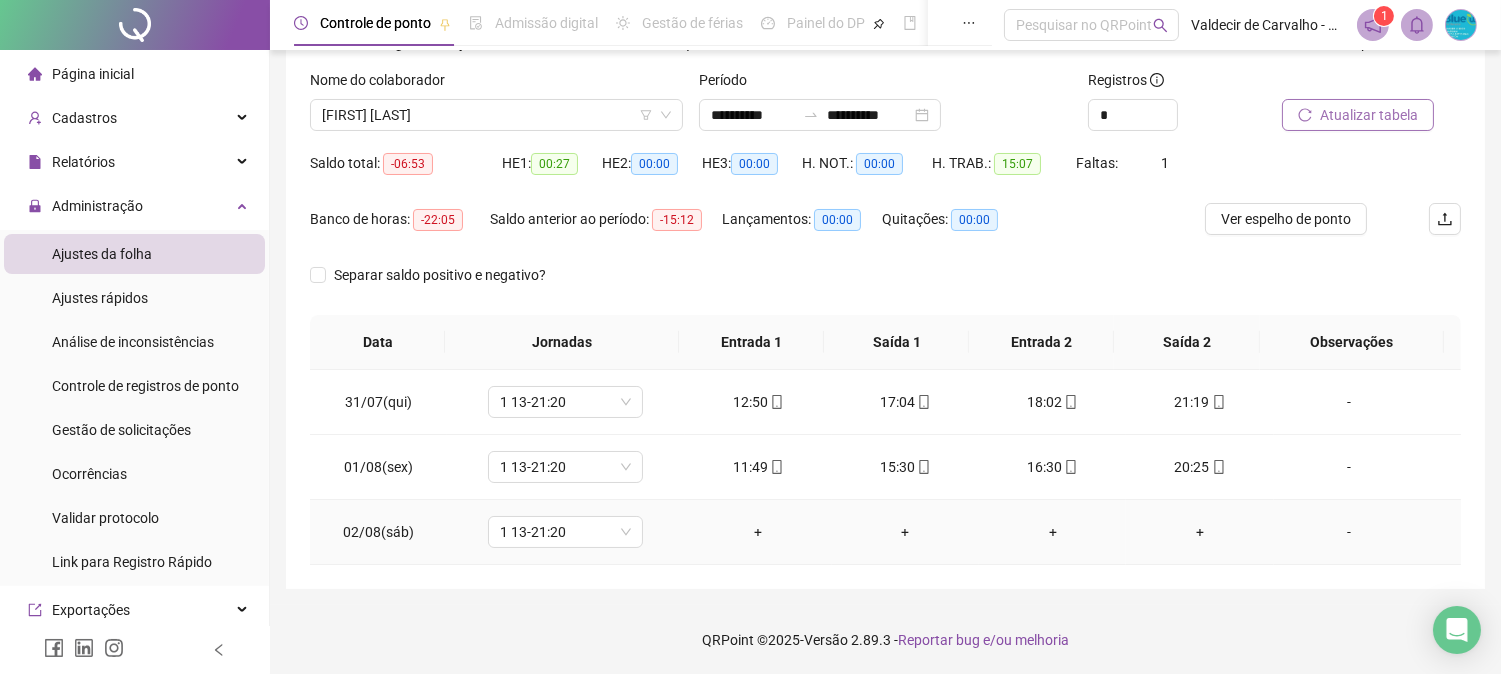 click on "+" at bounding box center [758, 532] 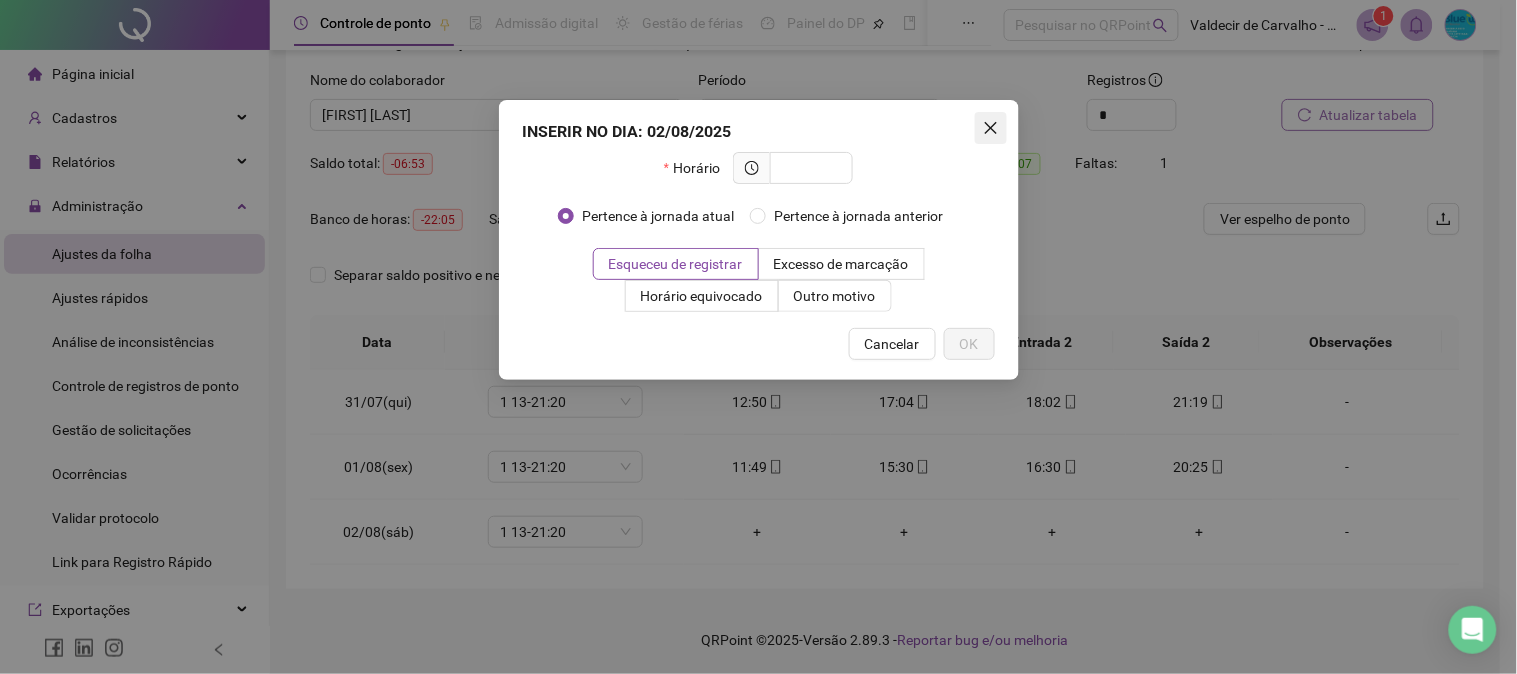 click 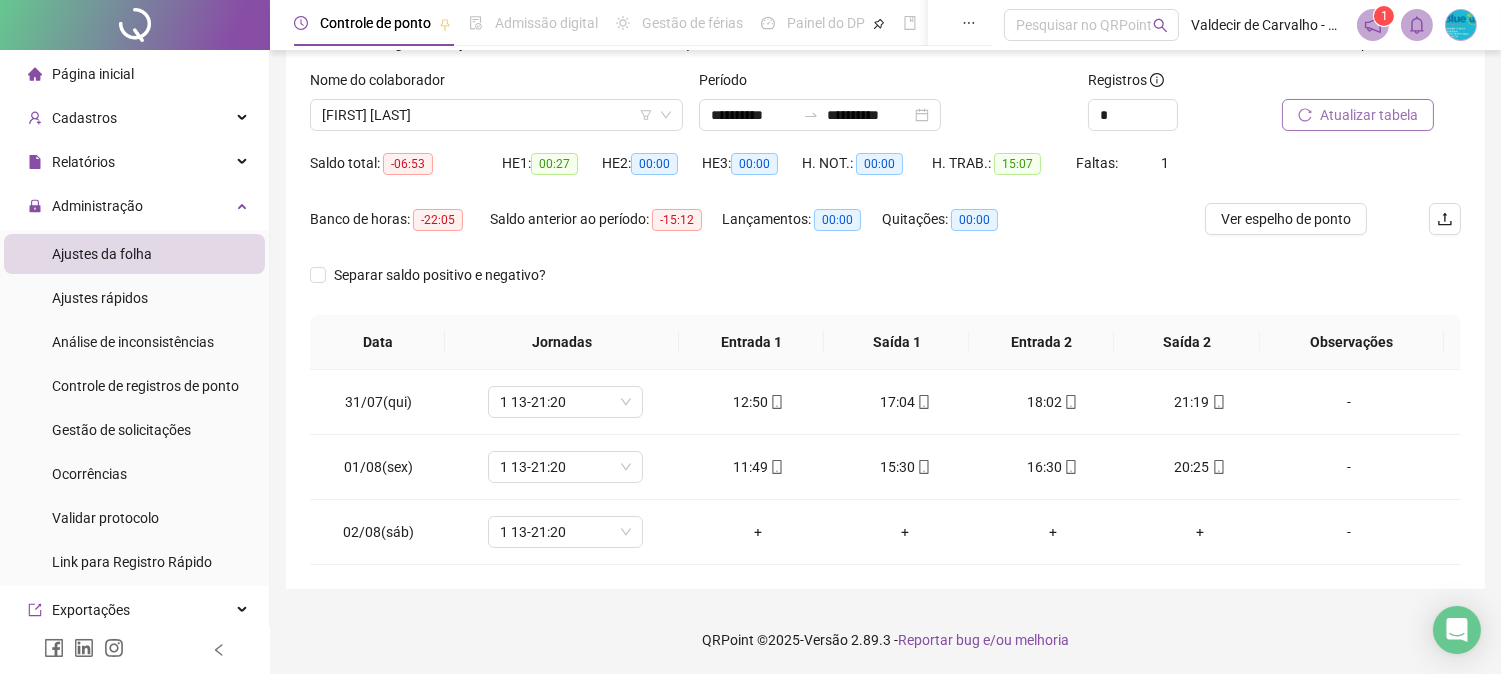 drag, startPoint x: 1045, startPoint y: 220, endPoint x: 858, endPoint y: 231, distance: 187.32326 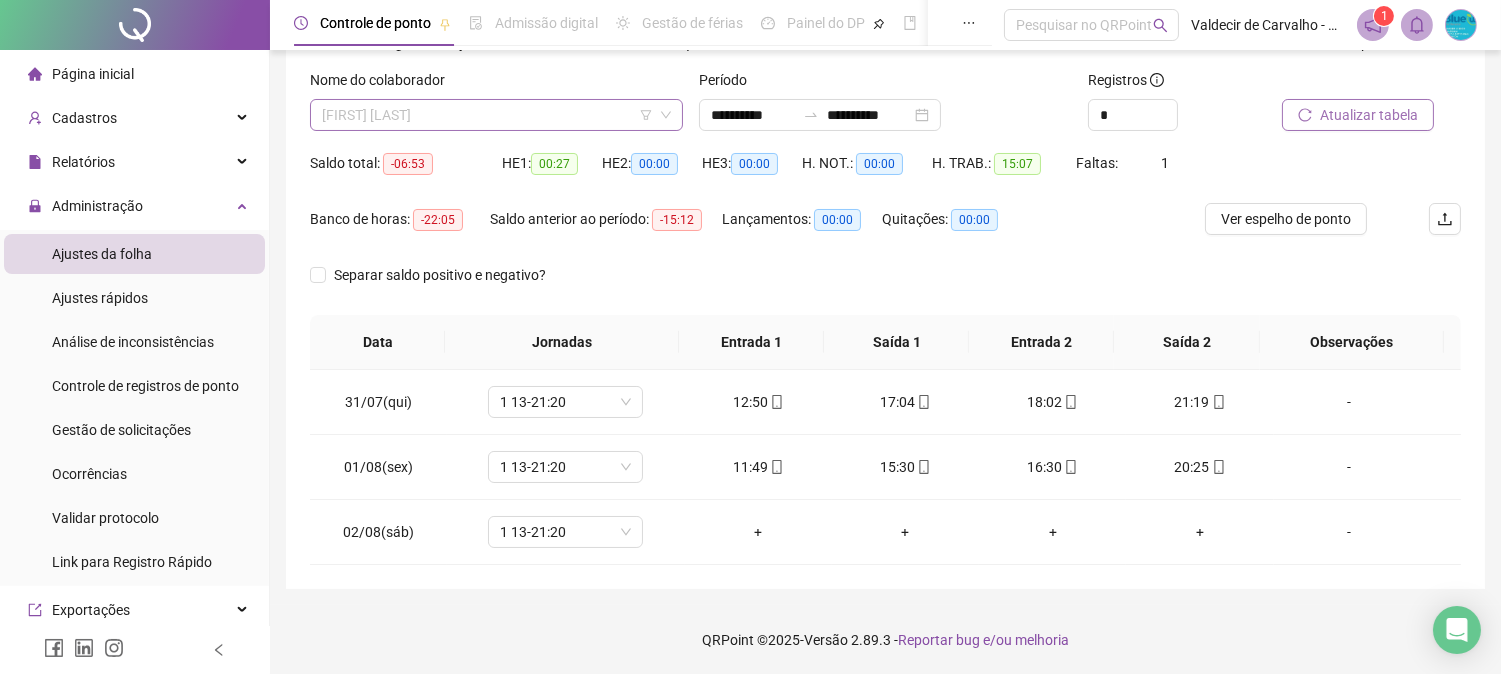 click on "[FIRST] [LAST]" at bounding box center (496, 115) 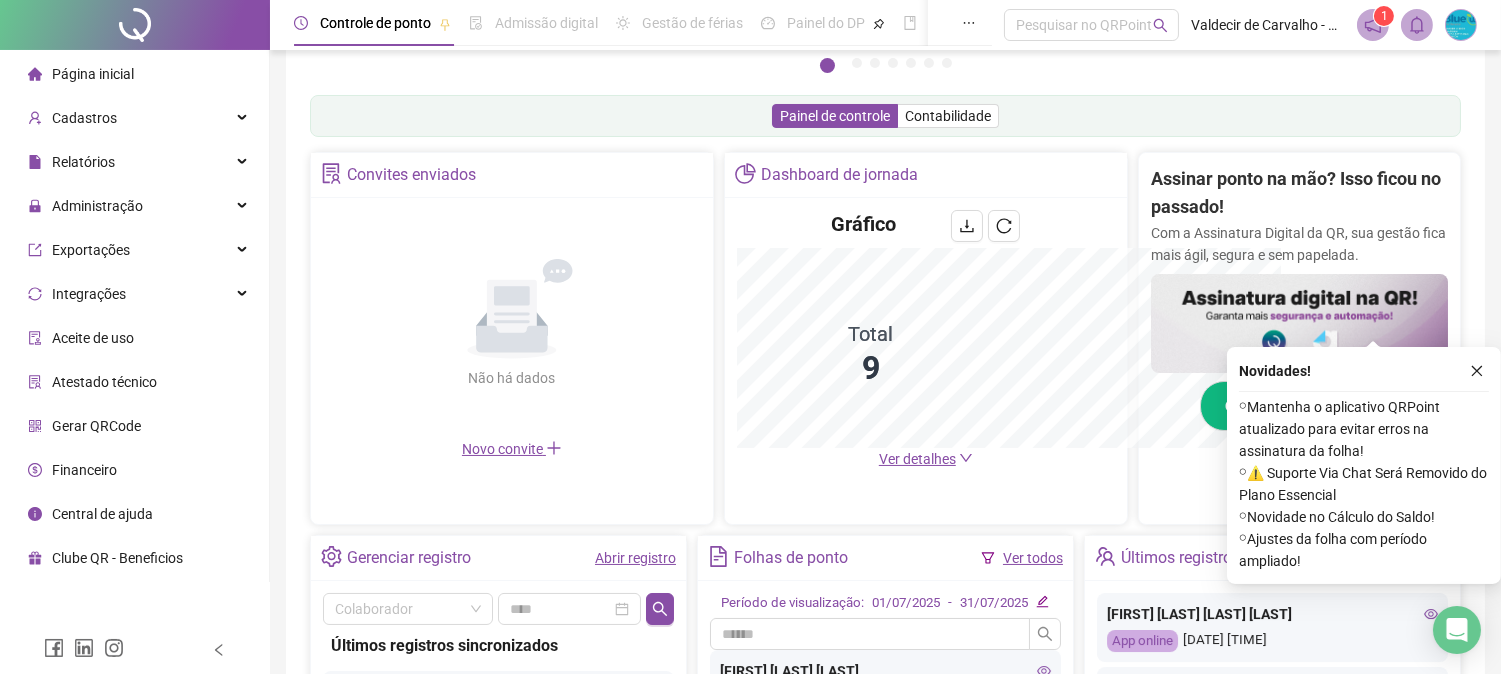 scroll, scrollTop: 584, scrollLeft: 0, axis: vertical 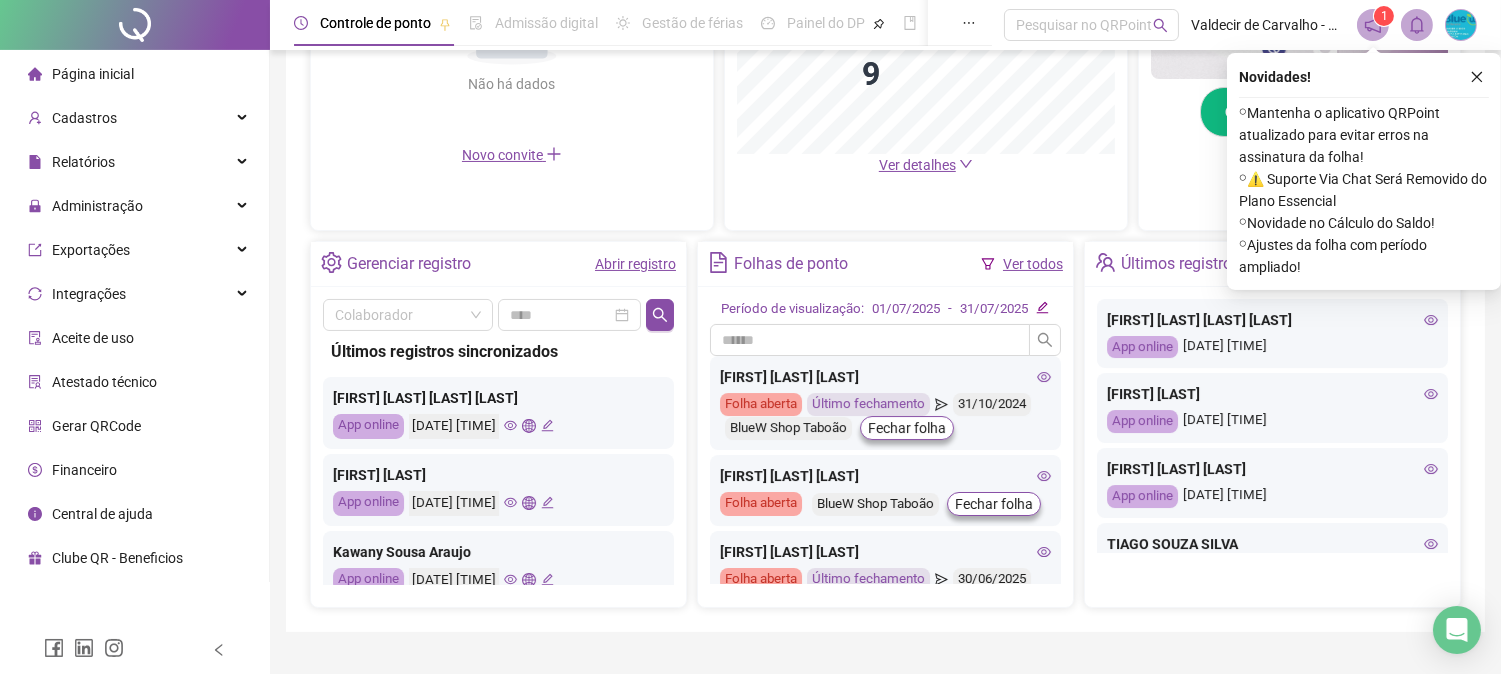 click on "Administração" at bounding box center [97, 206] 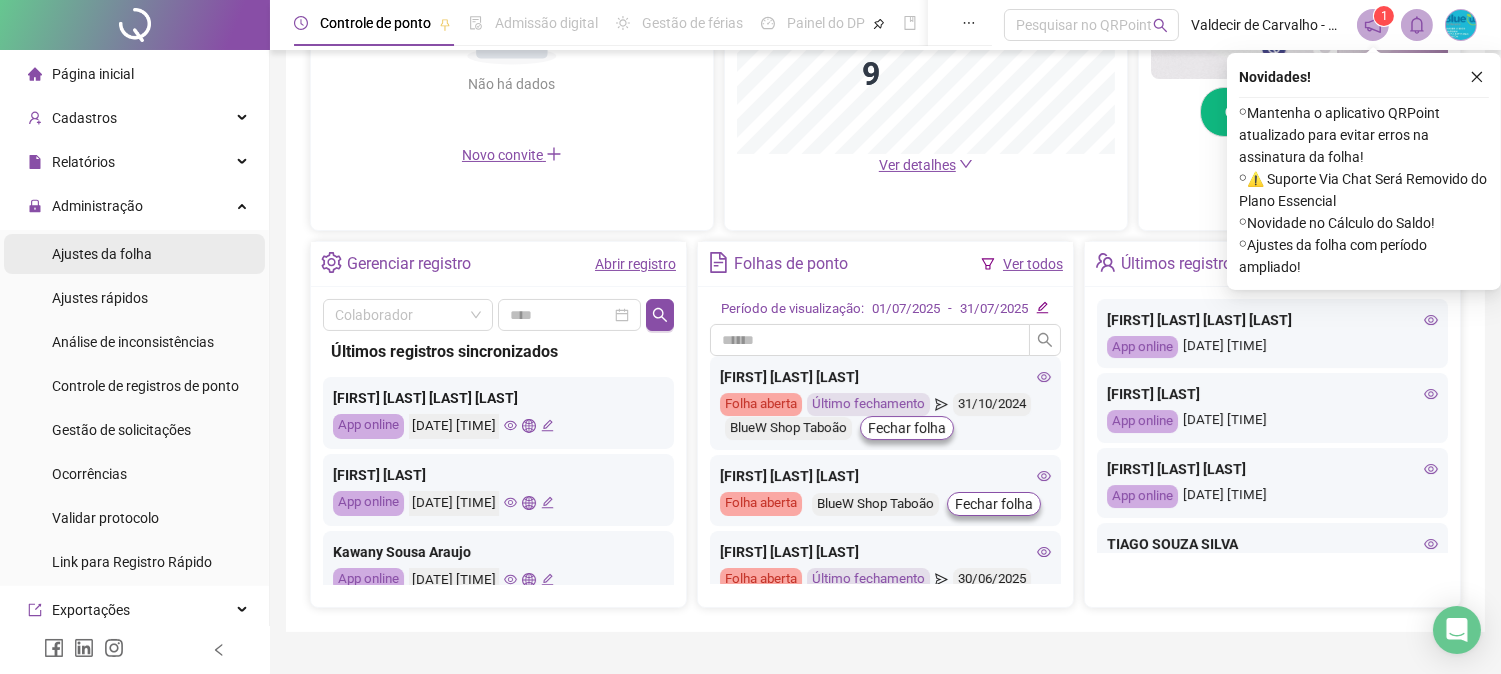 click on "Ajustes da folha" at bounding box center [134, 254] 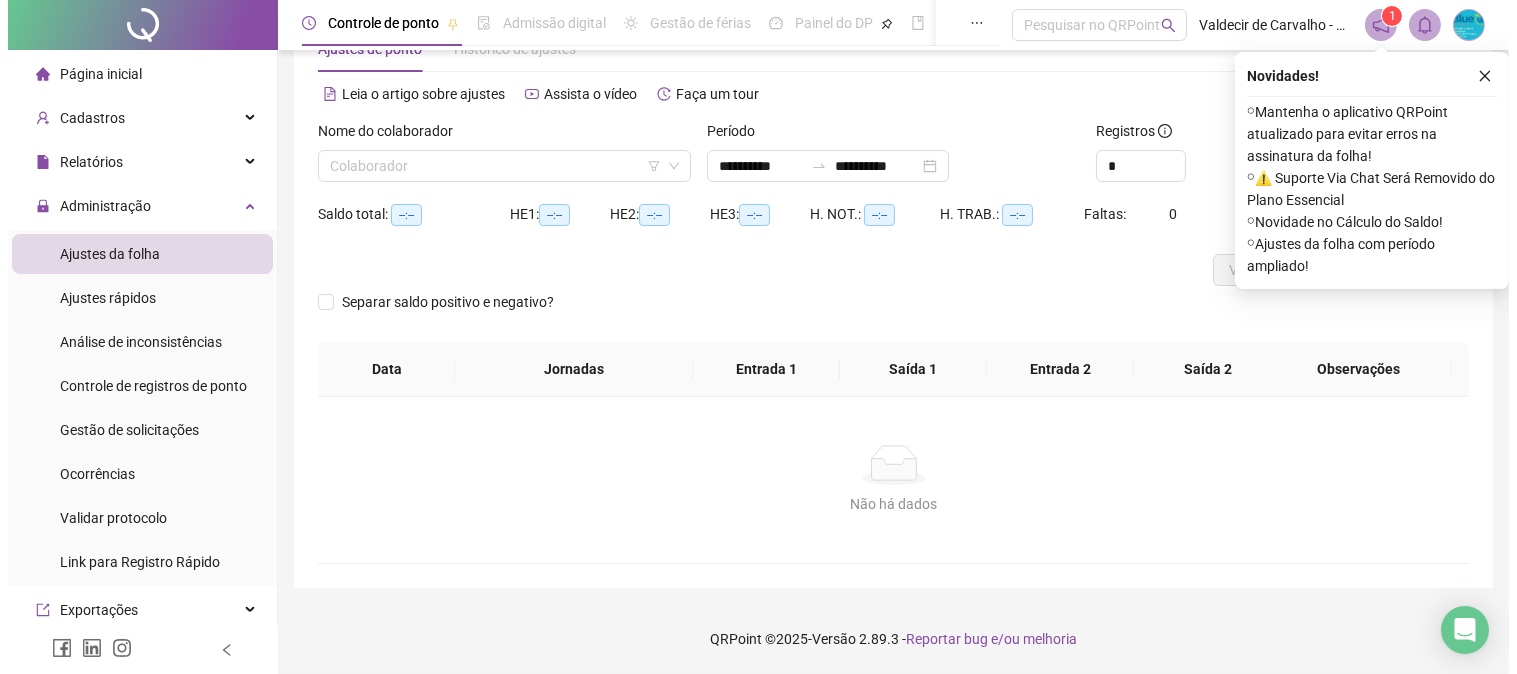 scroll, scrollTop: 63, scrollLeft: 0, axis: vertical 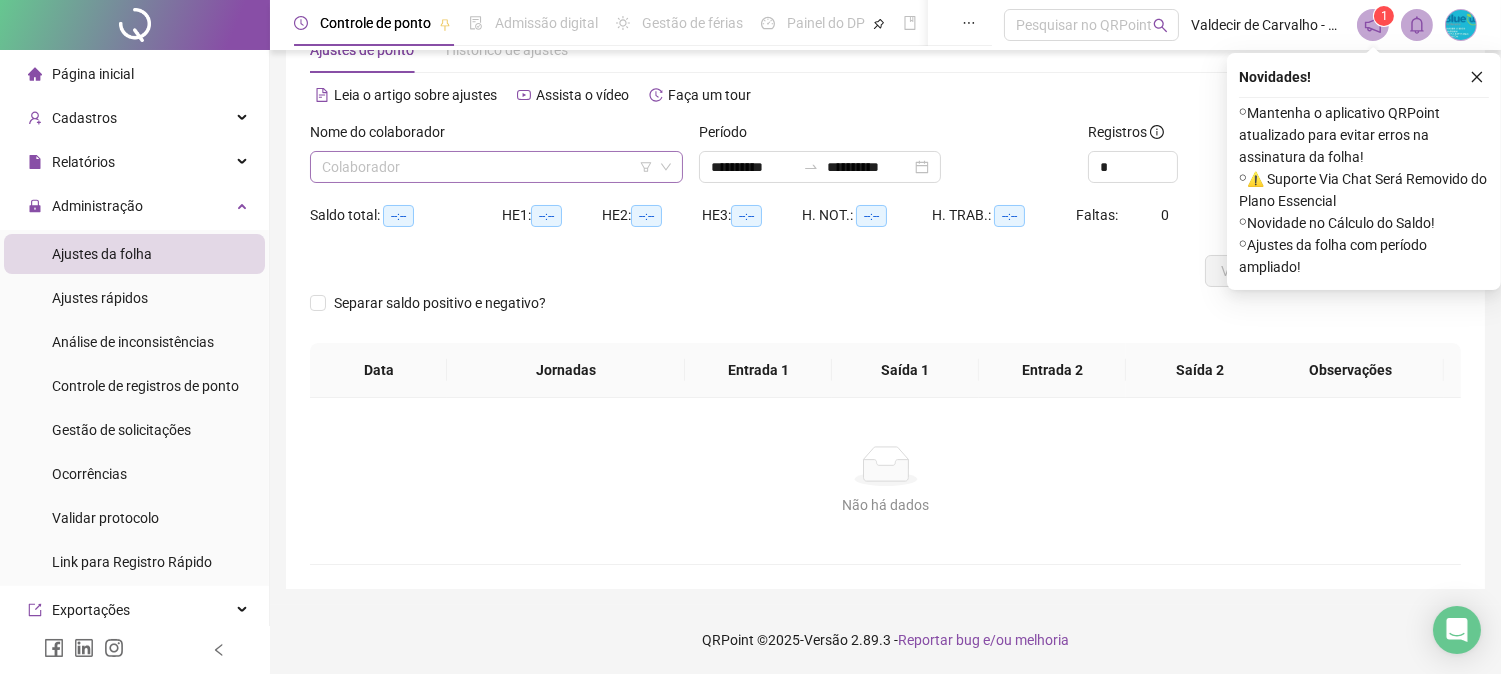 click at bounding box center [487, 167] 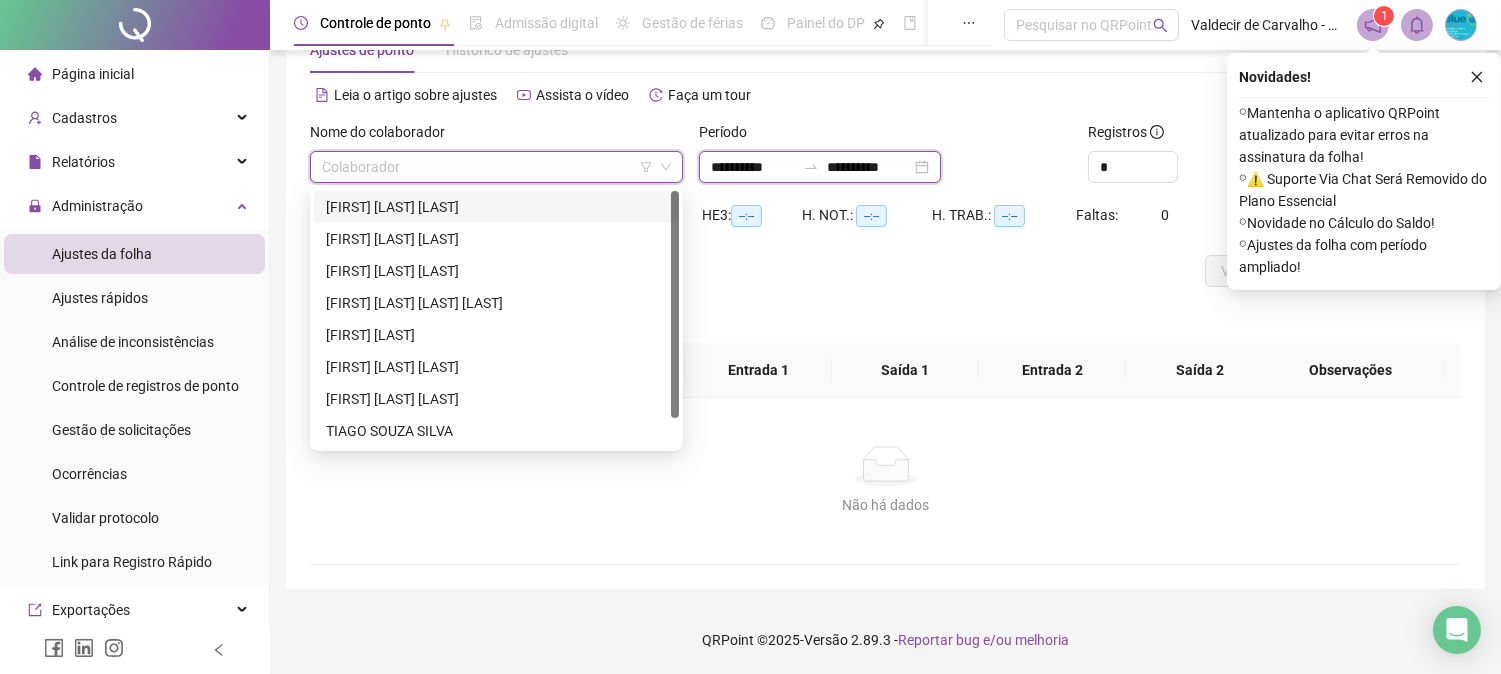 click on "**********" at bounding box center (753, 167) 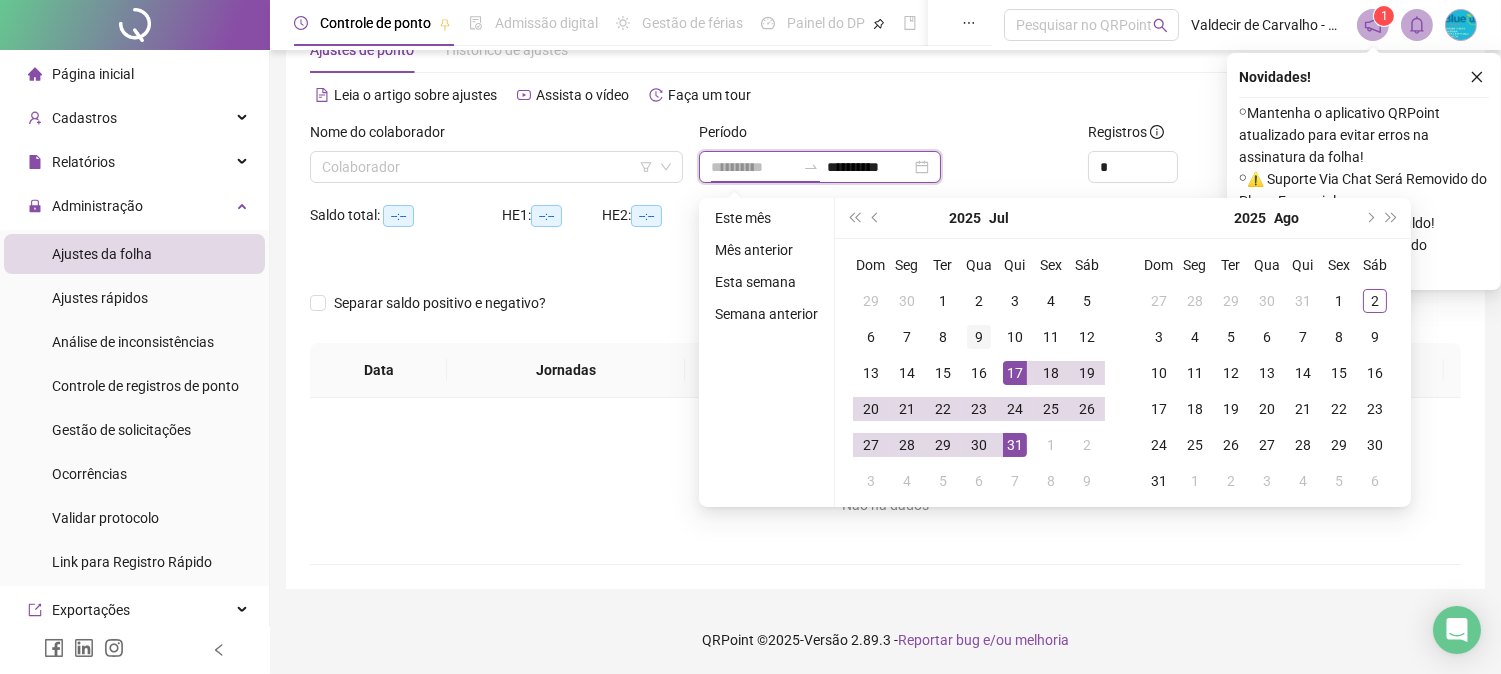 type on "**********" 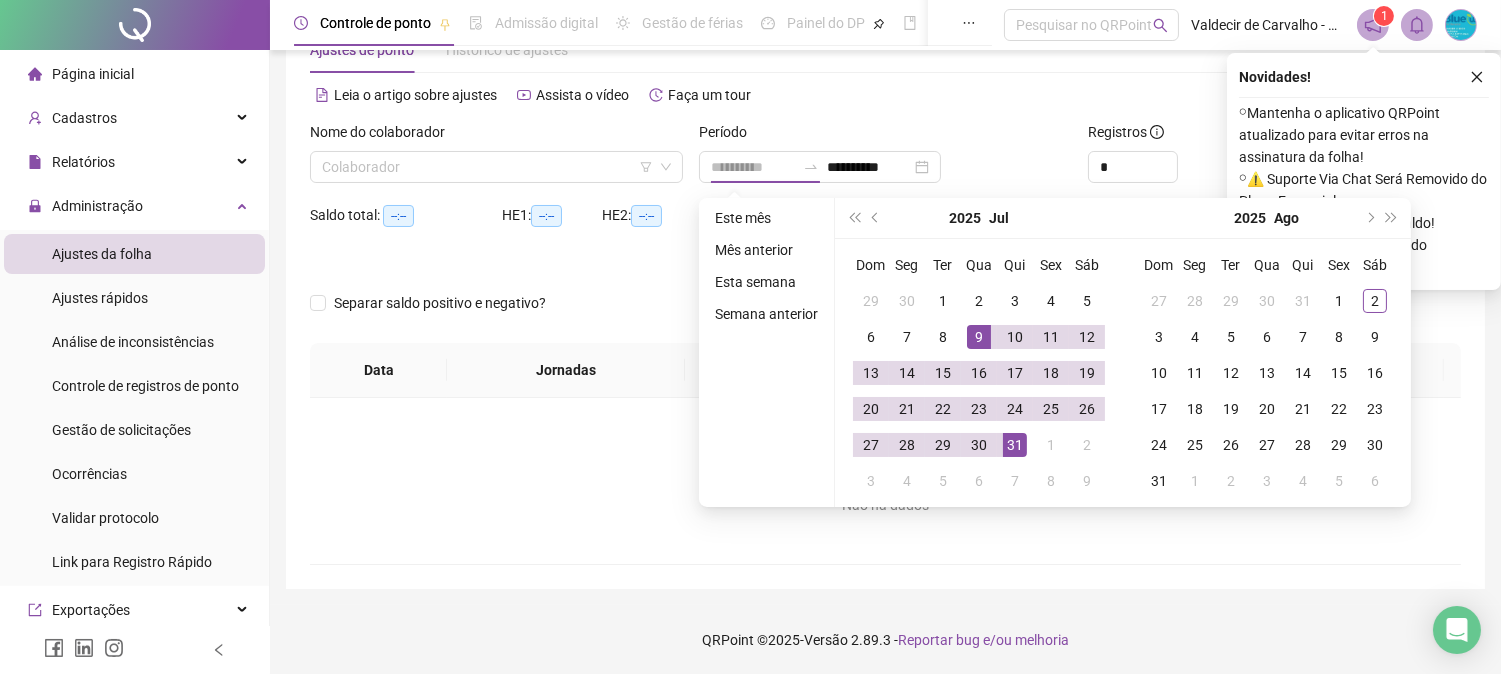 click on "9" at bounding box center [979, 337] 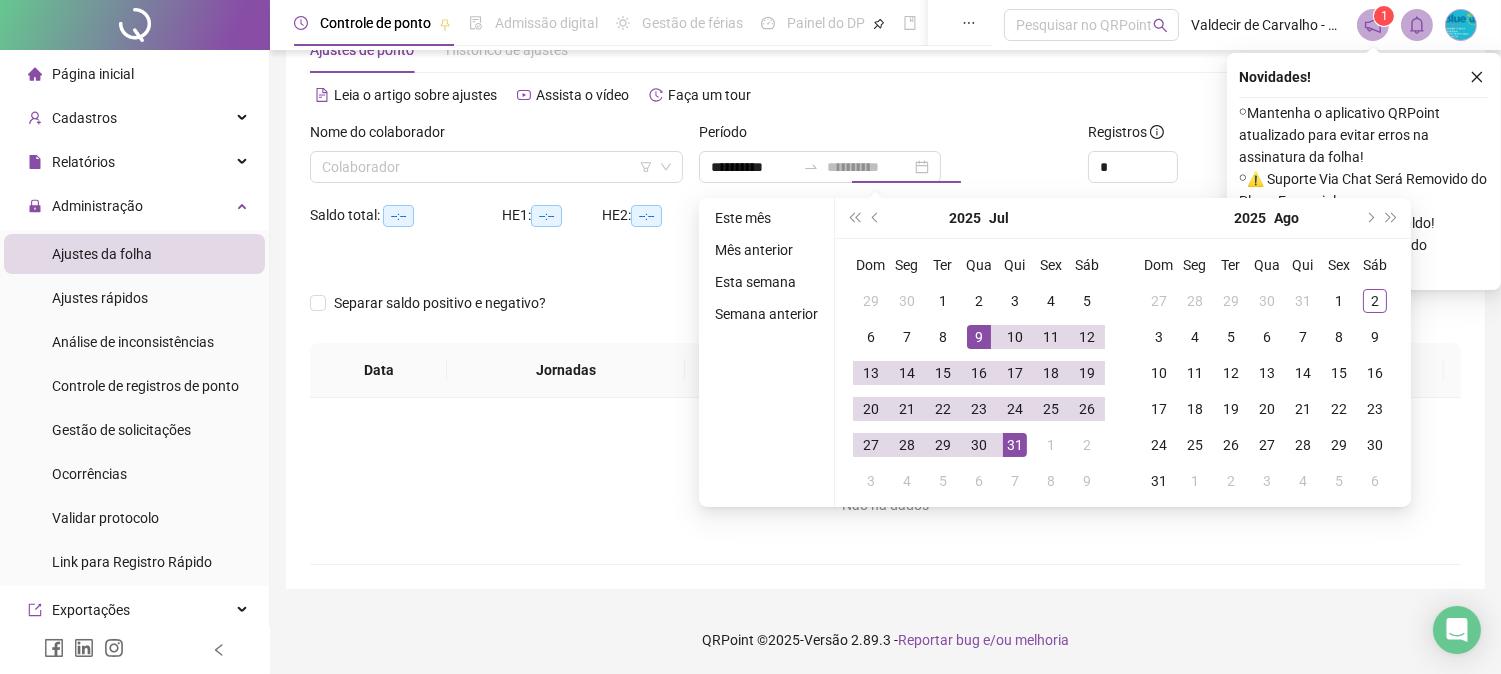 click on "9" at bounding box center [979, 337] 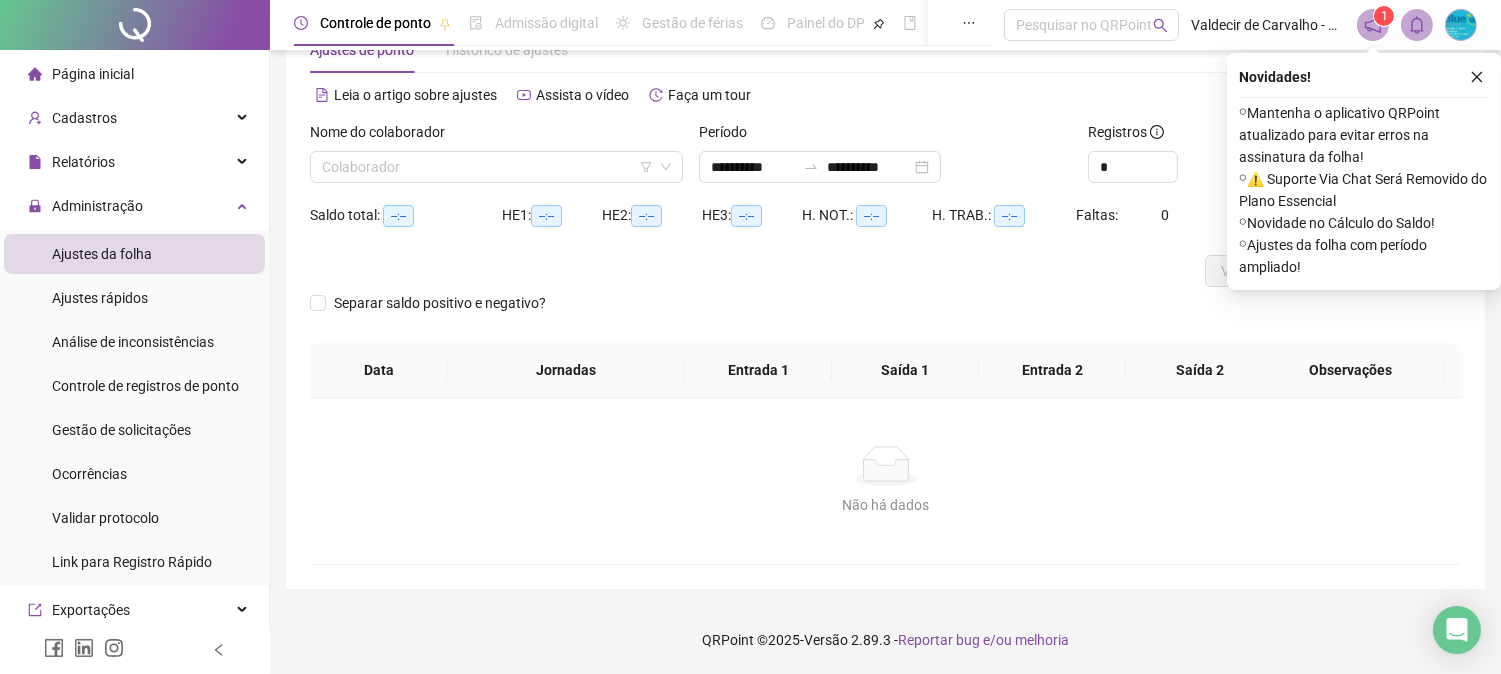 click at bounding box center (1477, 77) 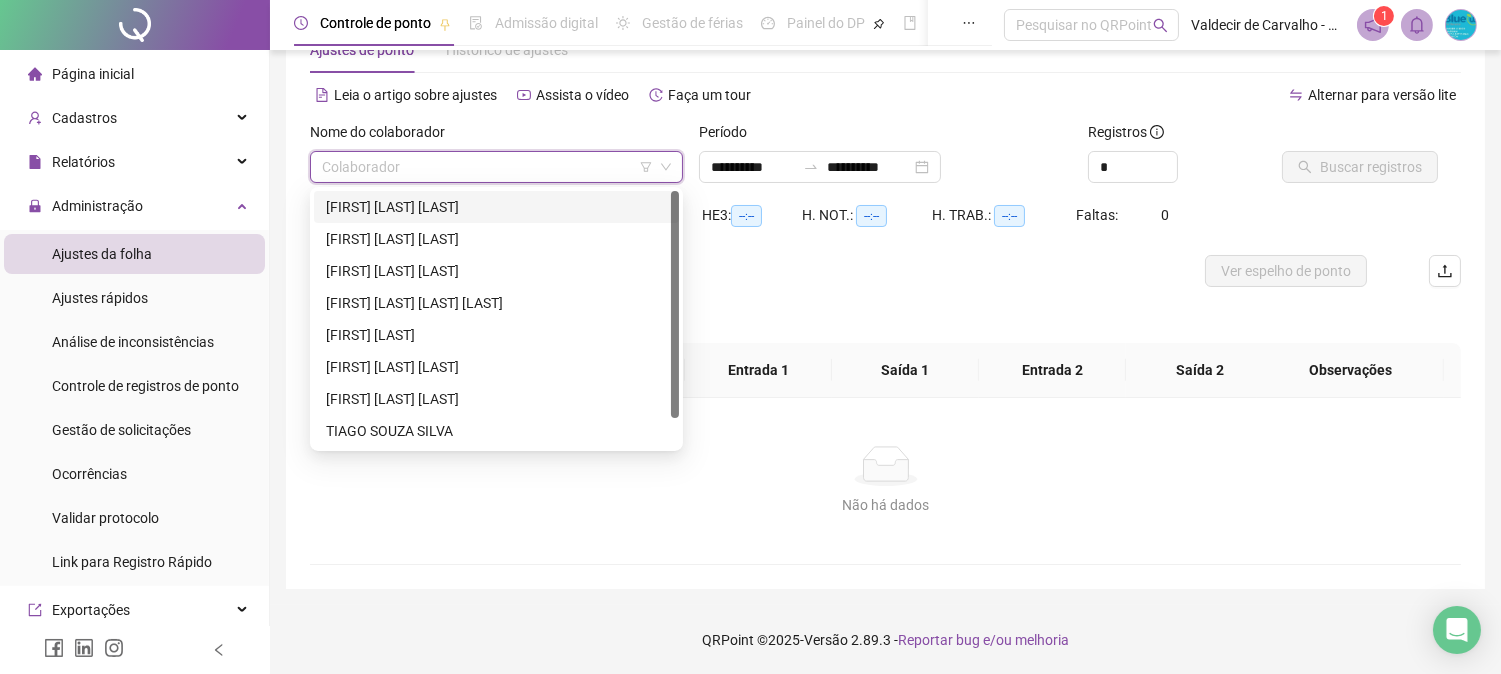 click at bounding box center [487, 167] 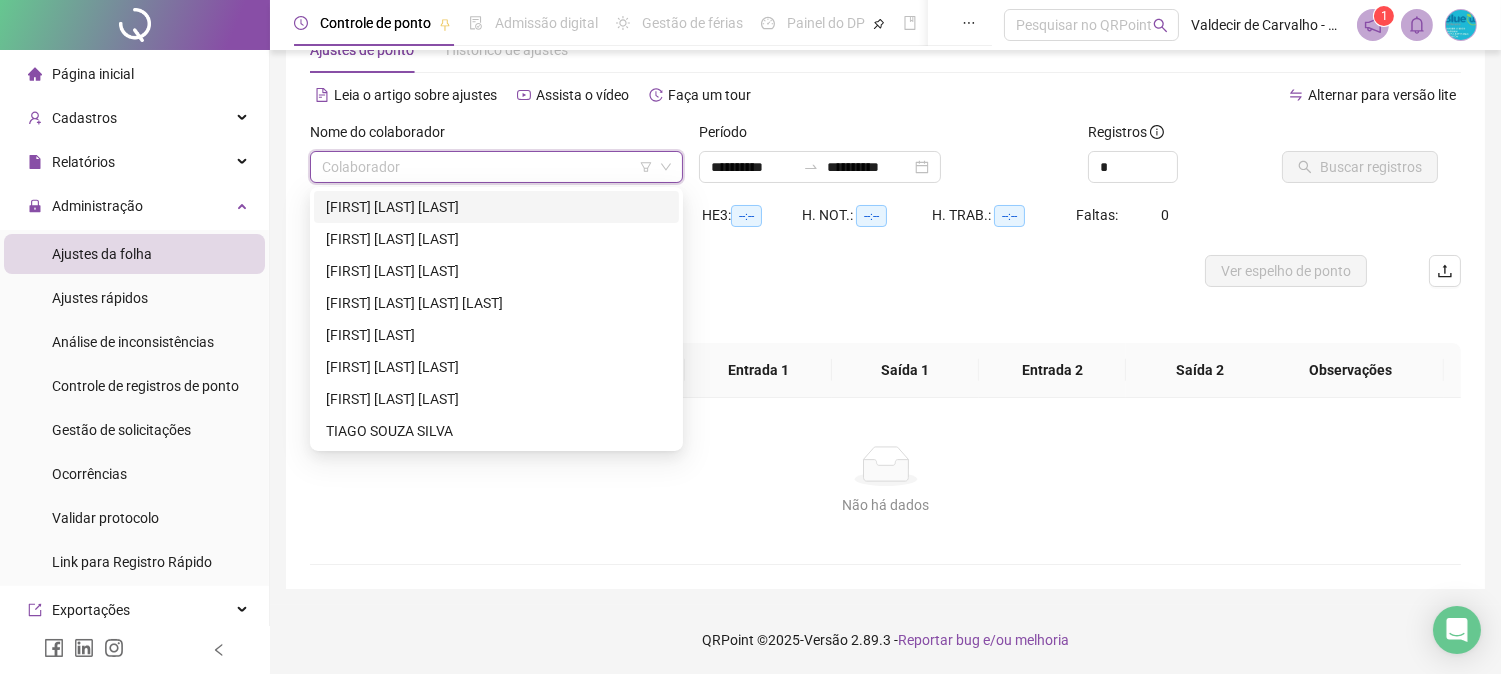 drag, startPoint x: 496, startPoint y: 201, endPoint x: 523, endPoint y: 218, distance: 31.906113 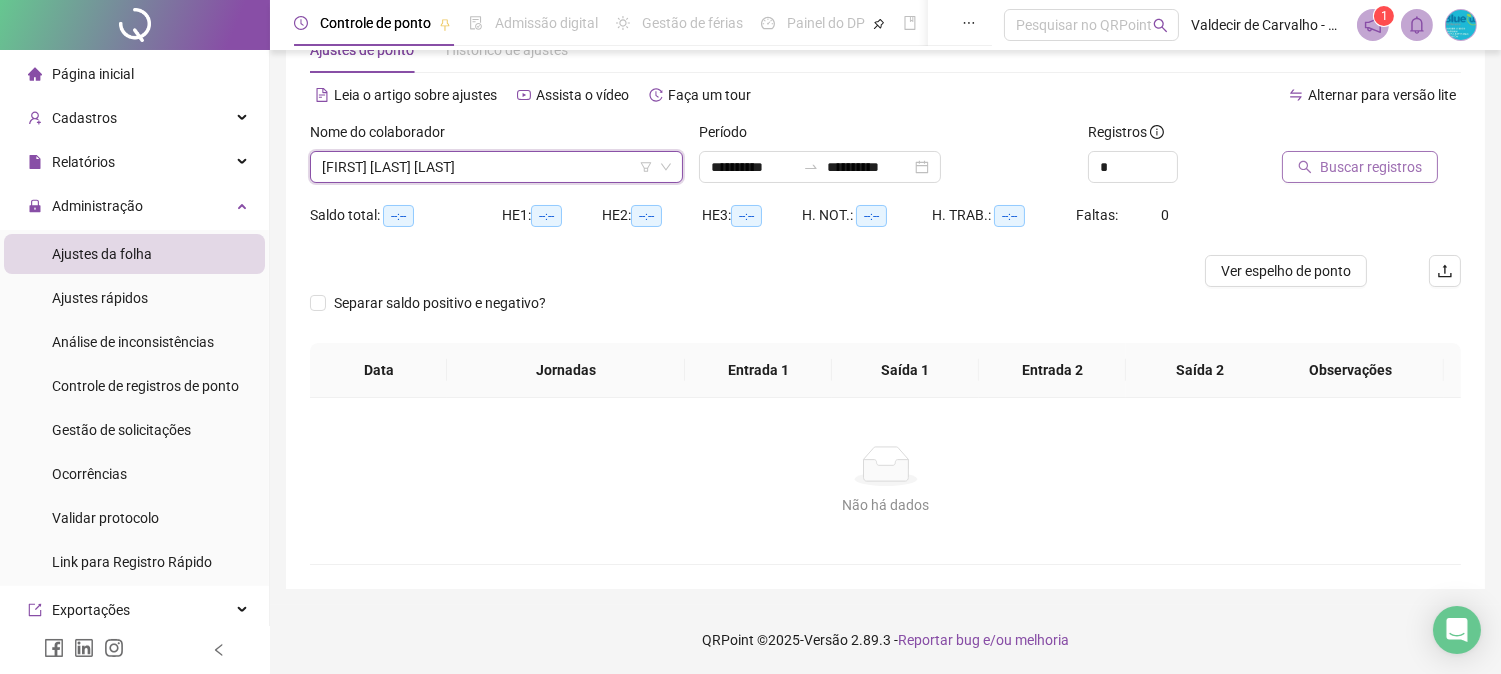 click on "Buscar registros" at bounding box center (1371, 167) 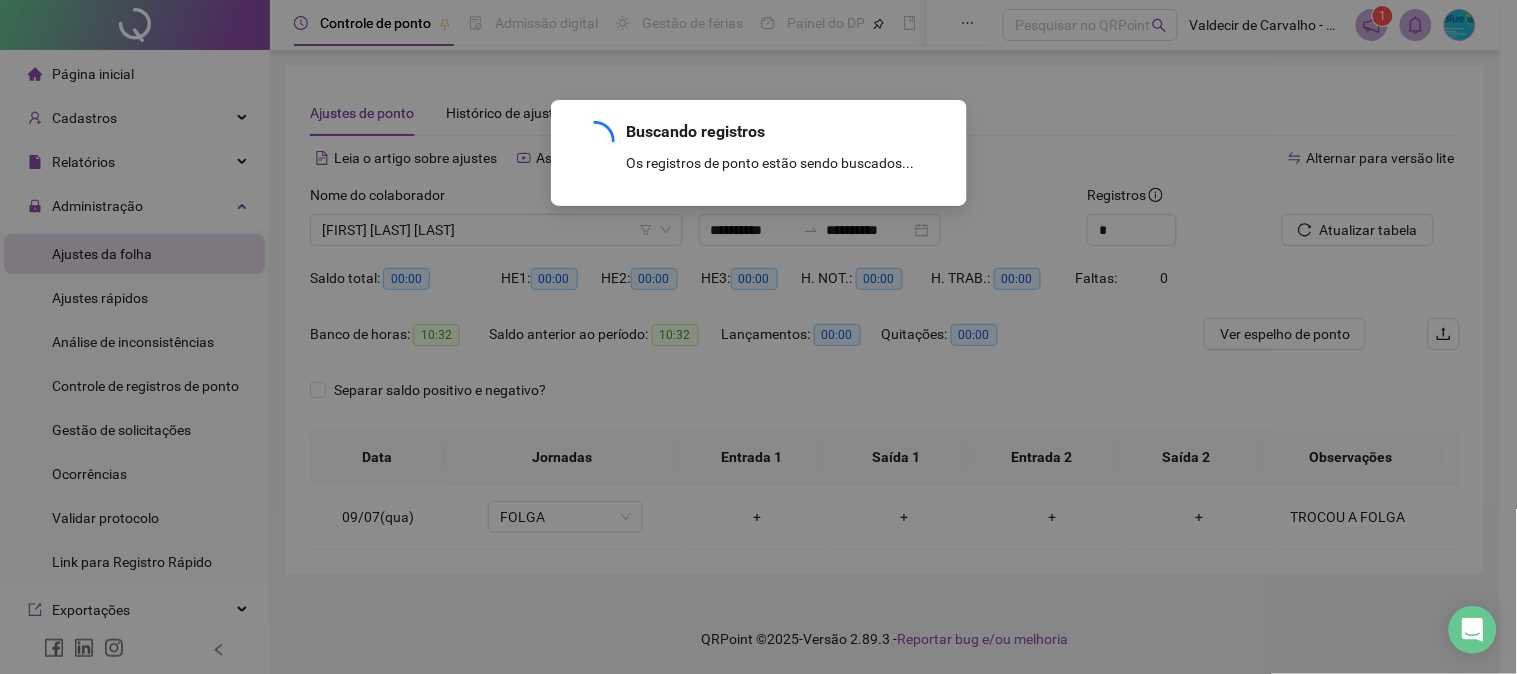 scroll, scrollTop: 0, scrollLeft: 0, axis: both 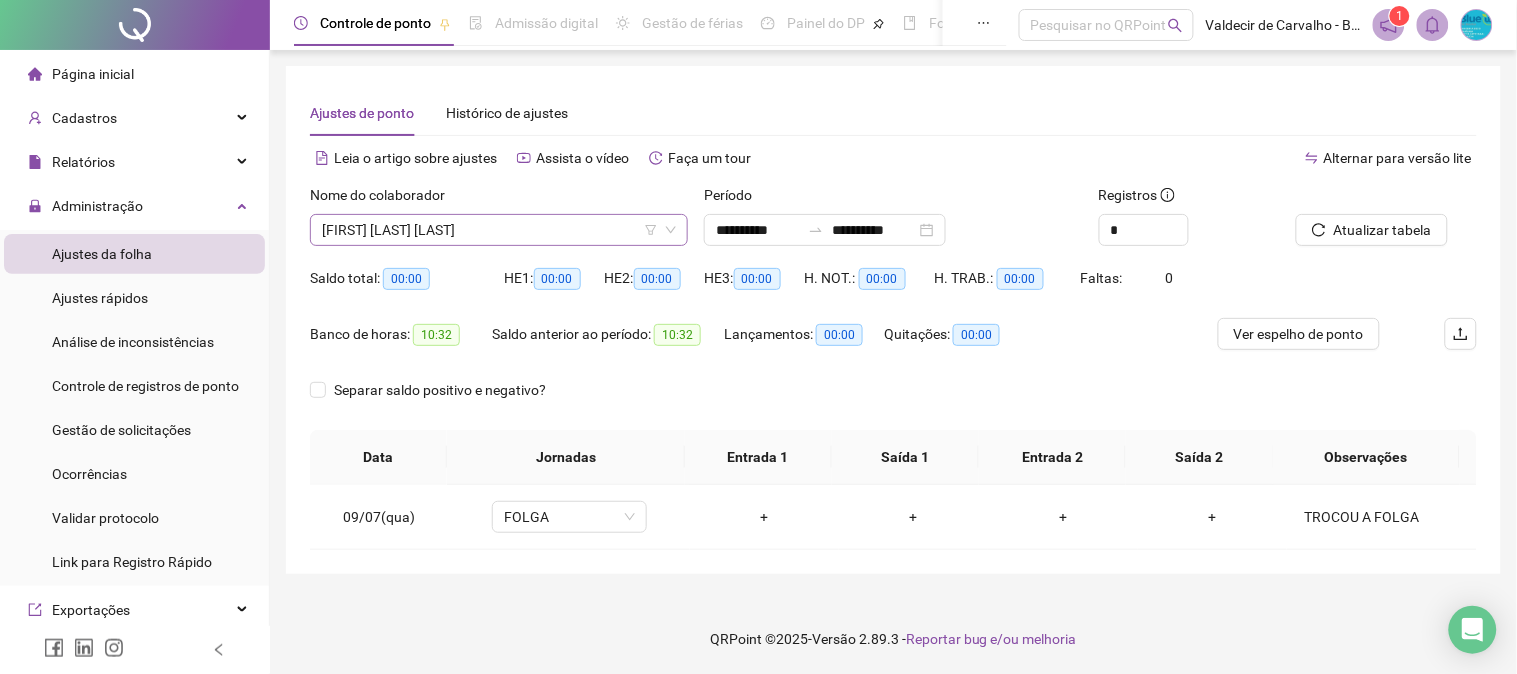 click on "[FIRST] [LAST] [LAST]" at bounding box center (499, 230) 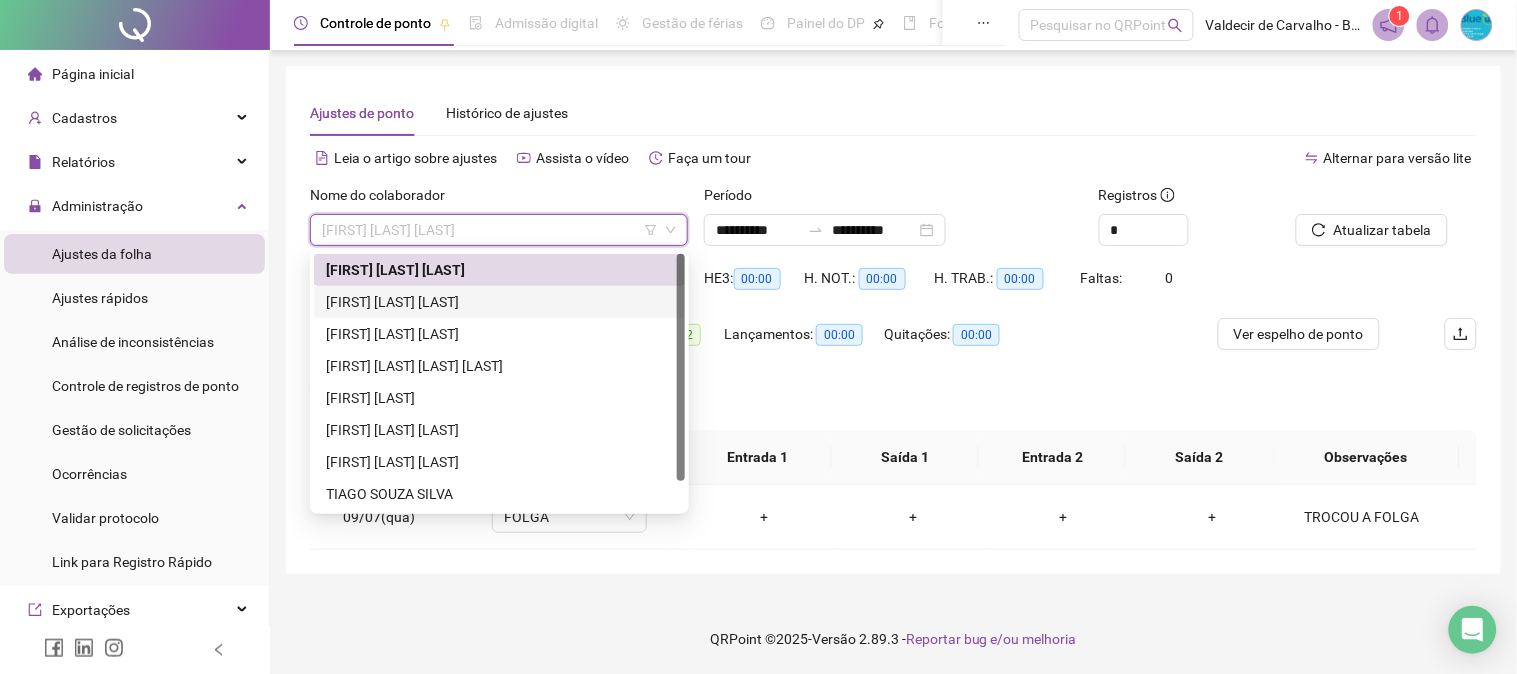 drag, startPoint x: 401, startPoint y: 292, endPoint x: 670, endPoint y: 232, distance: 275.61023 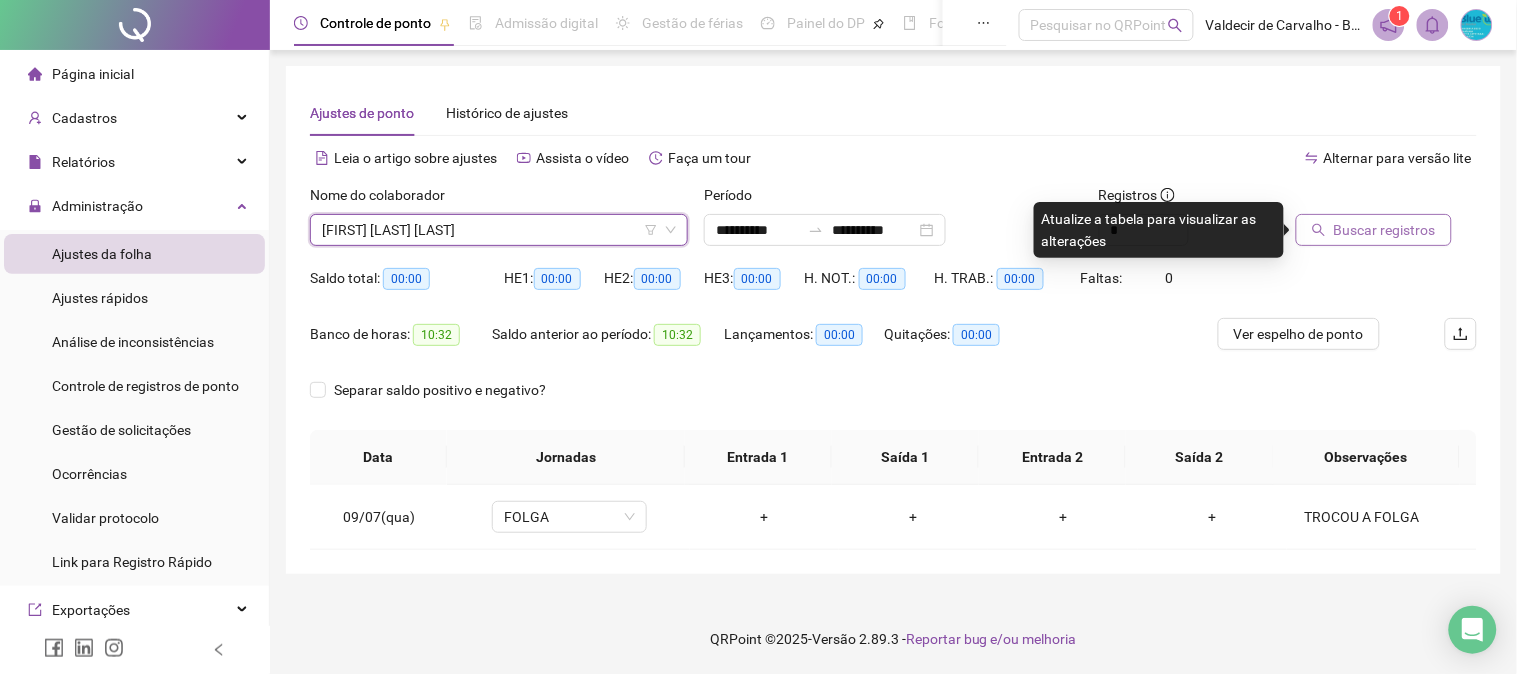 click 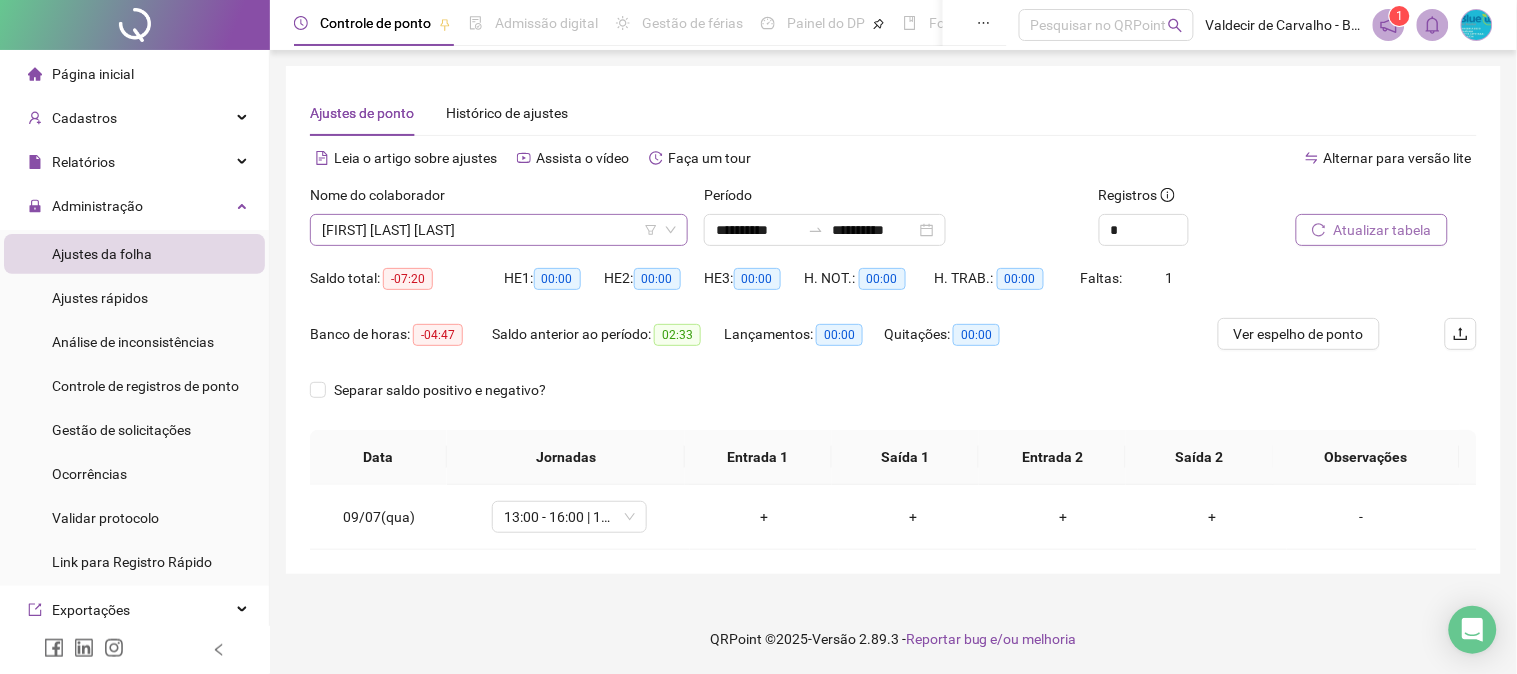 click on "[FIRST] [LAST] [LAST]" at bounding box center [499, 230] 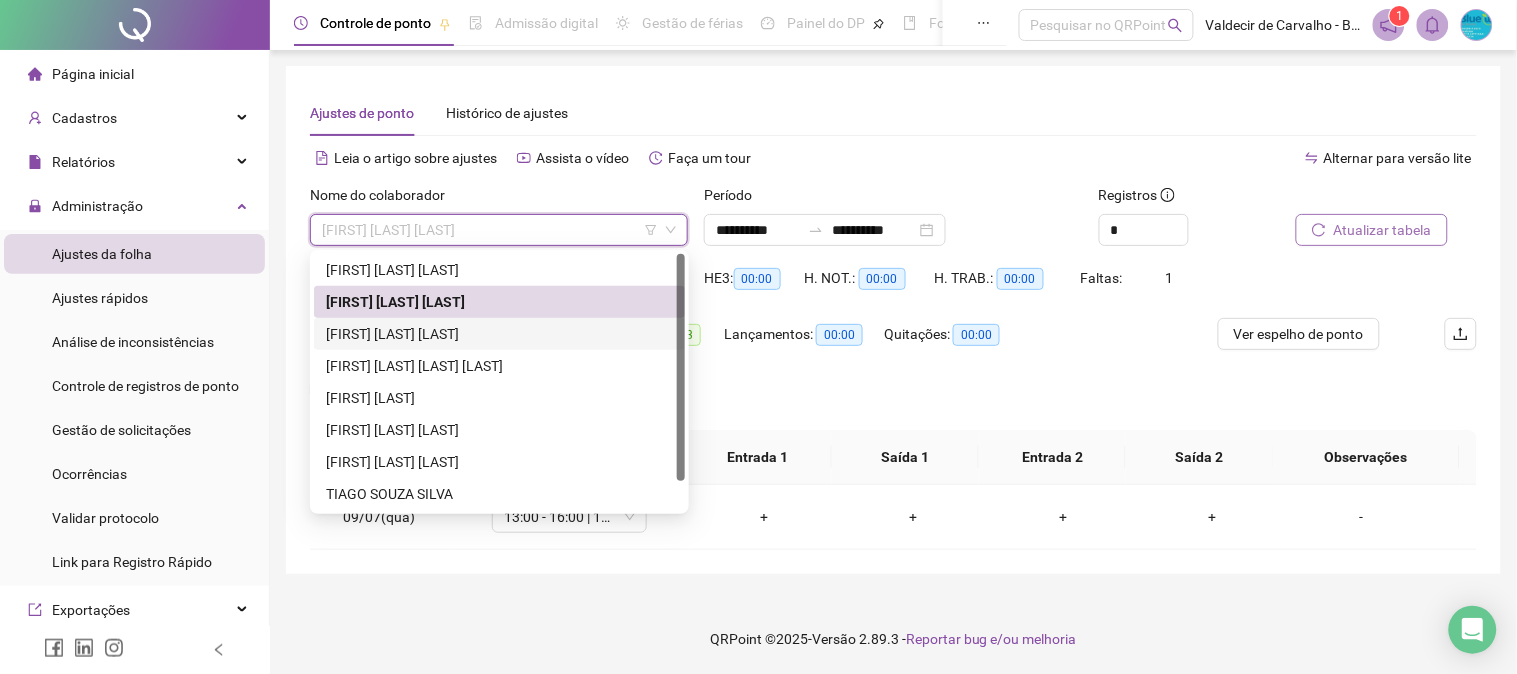 click on "[FIRST] [LAST] [LAST]" at bounding box center (499, 334) 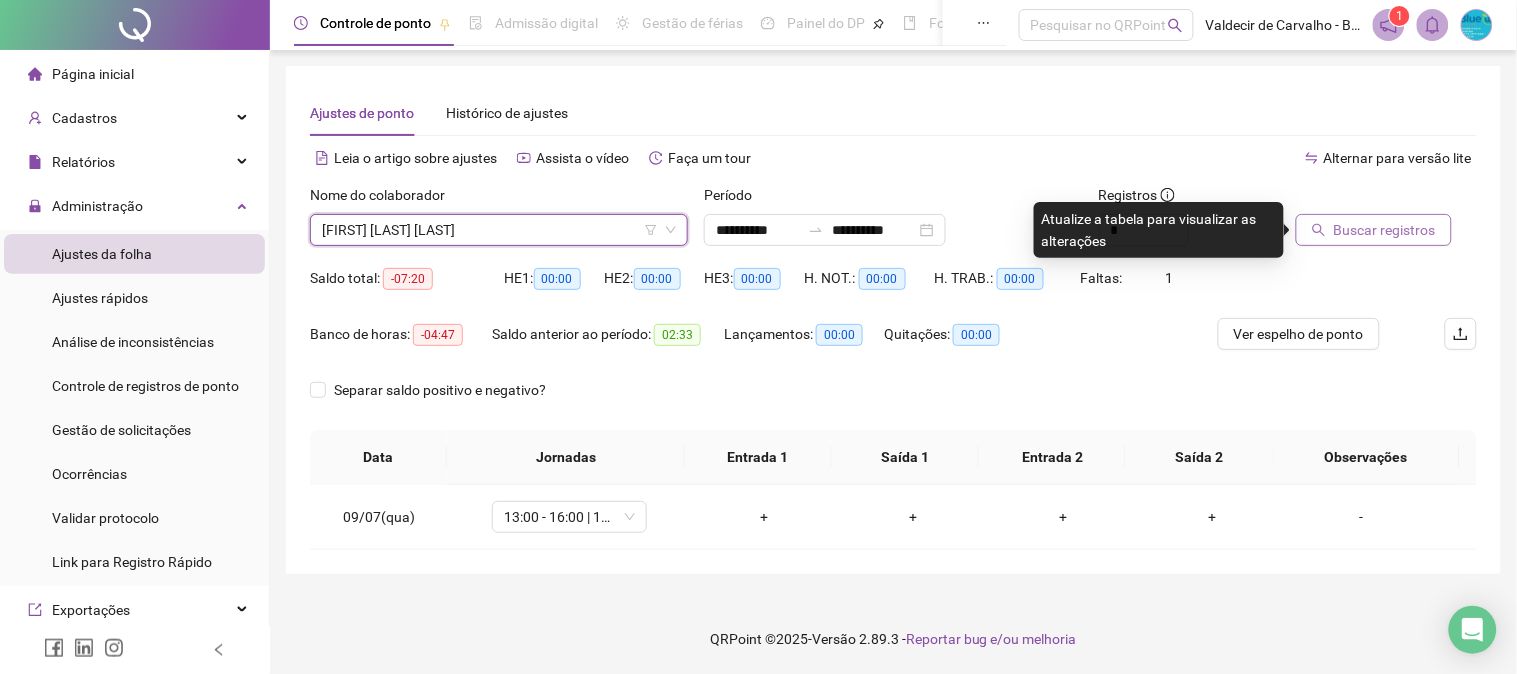 click on "Buscar registros" at bounding box center [1374, 230] 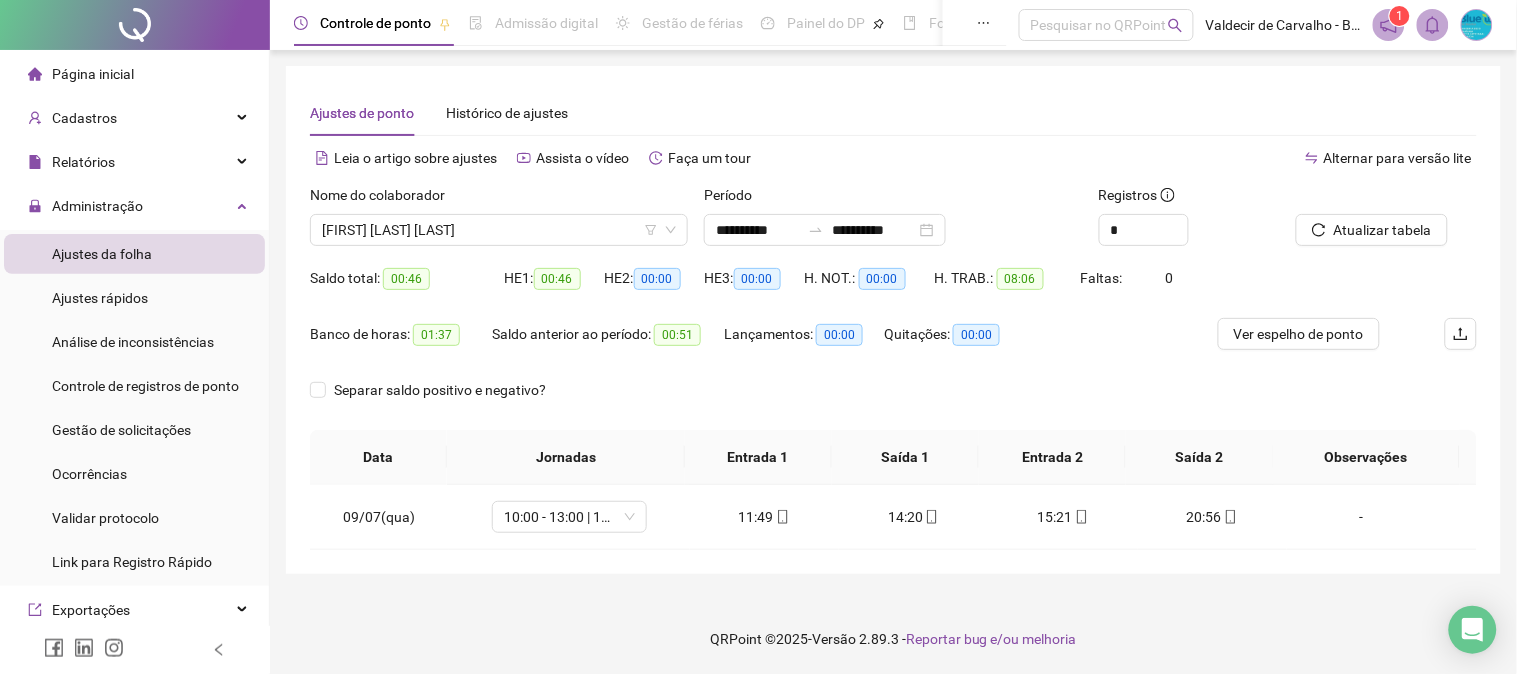 type 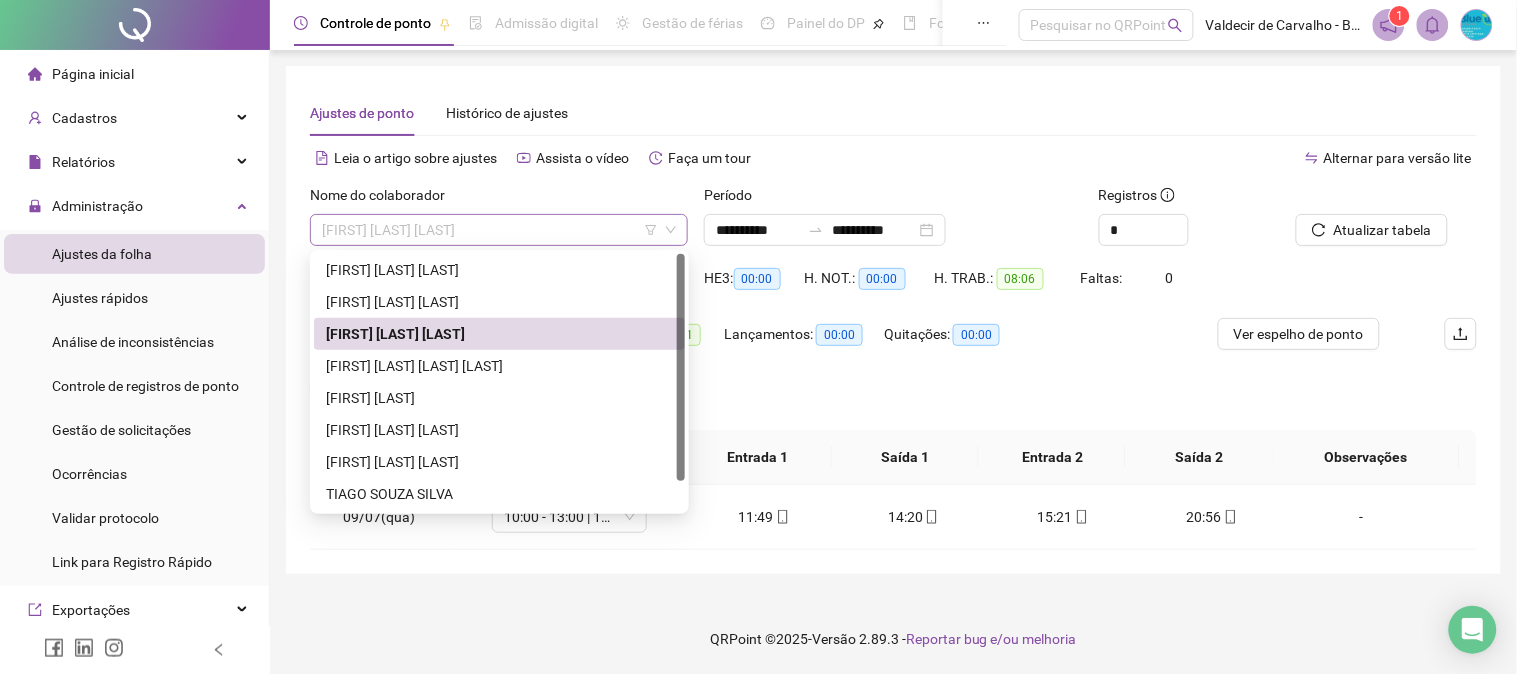click on "[FIRST] [LAST] [LAST]" at bounding box center (499, 230) 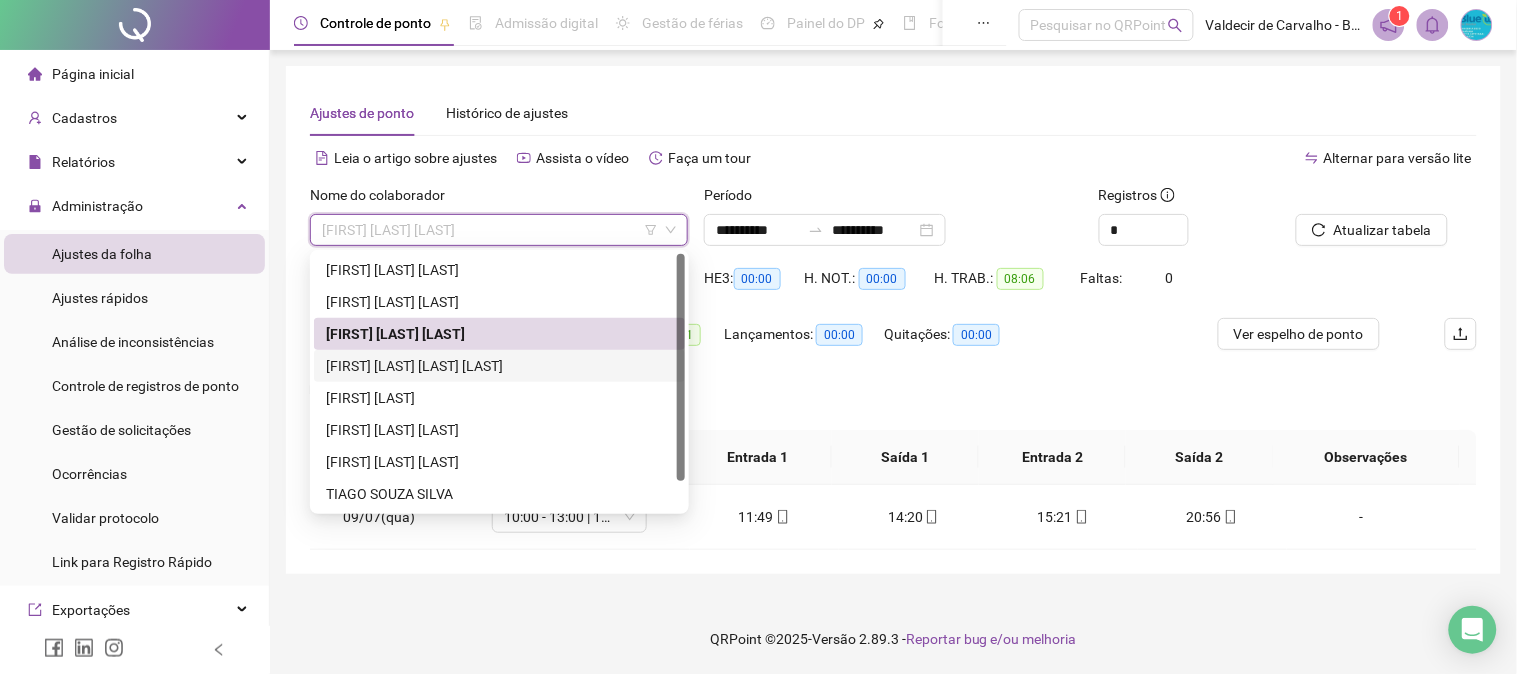drag, startPoint x: 533, startPoint y: 355, endPoint x: 701, endPoint y: 355, distance: 168 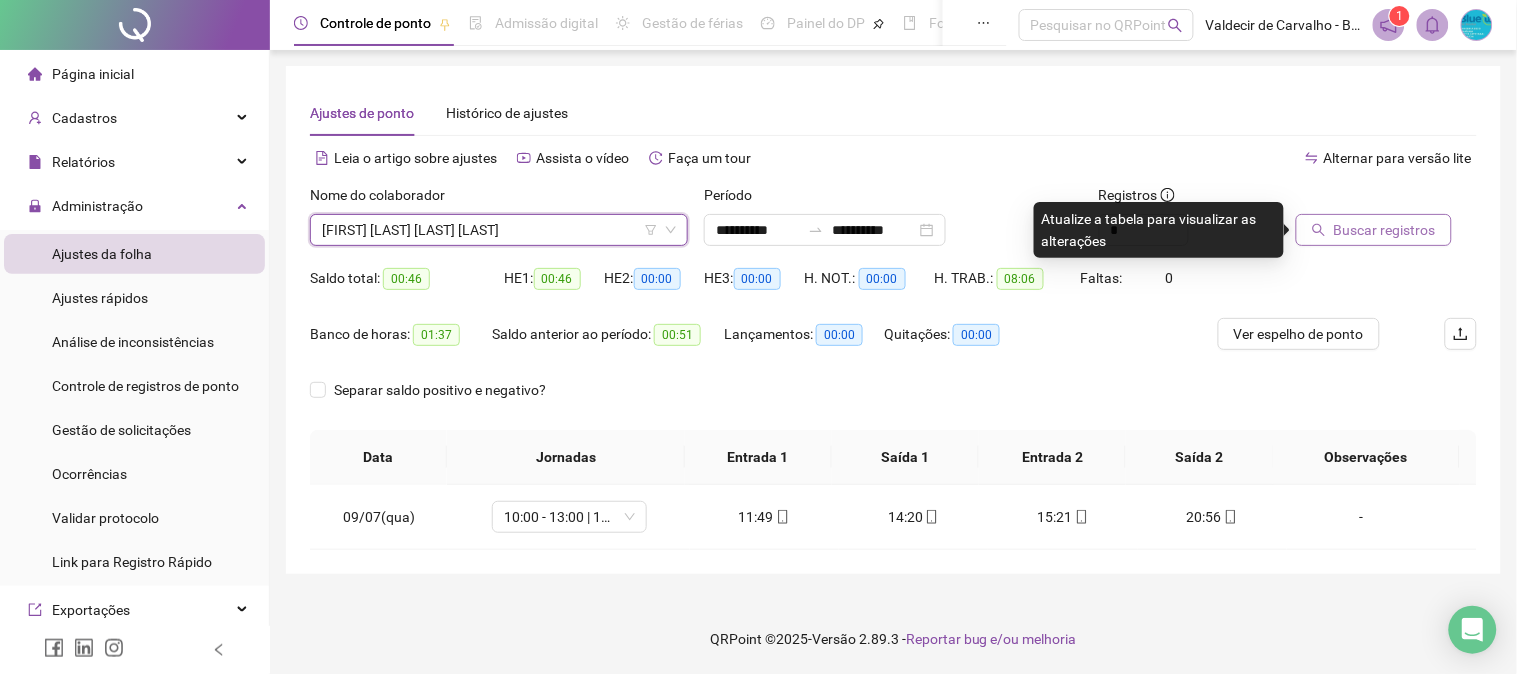 click on "Buscar registros" at bounding box center (1385, 230) 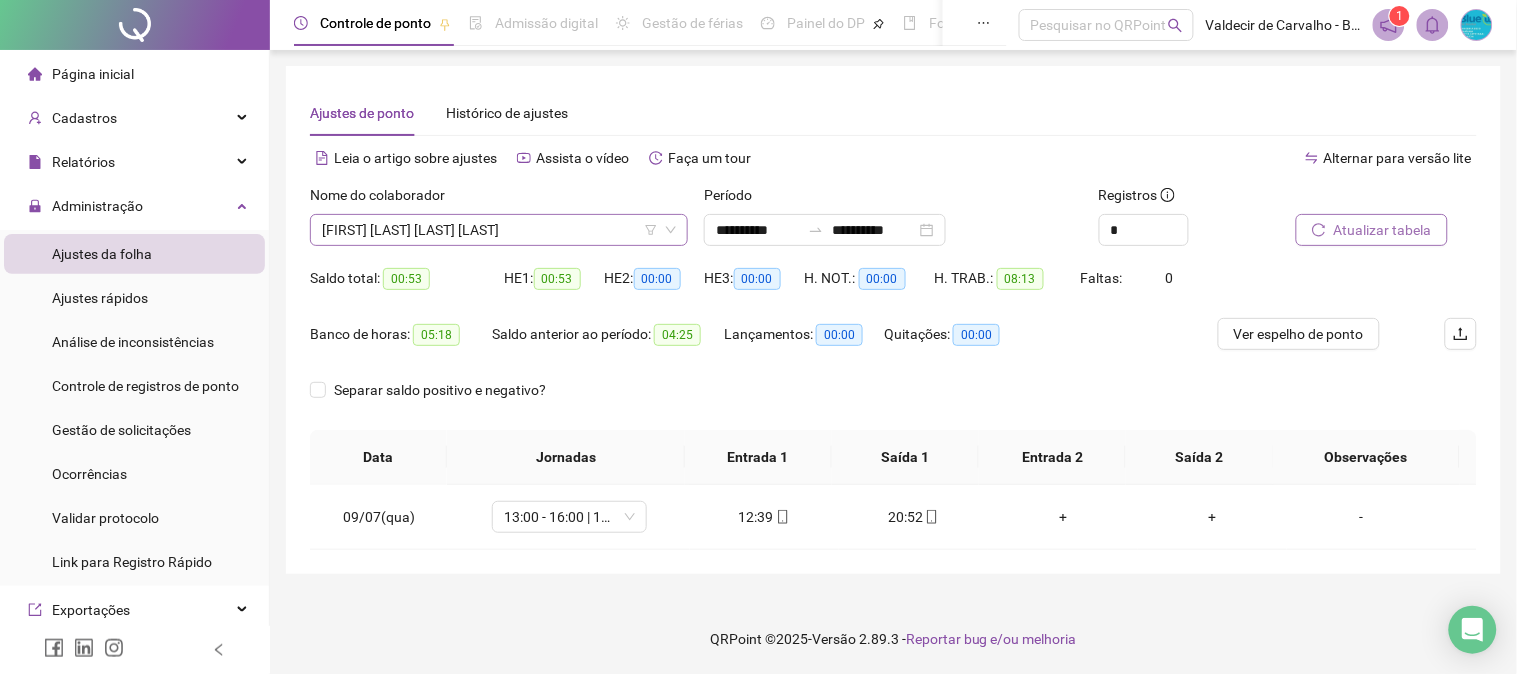 click on "[FIRST] [LAST] [LAST] [LAST]" at bounding box center [499, 230] 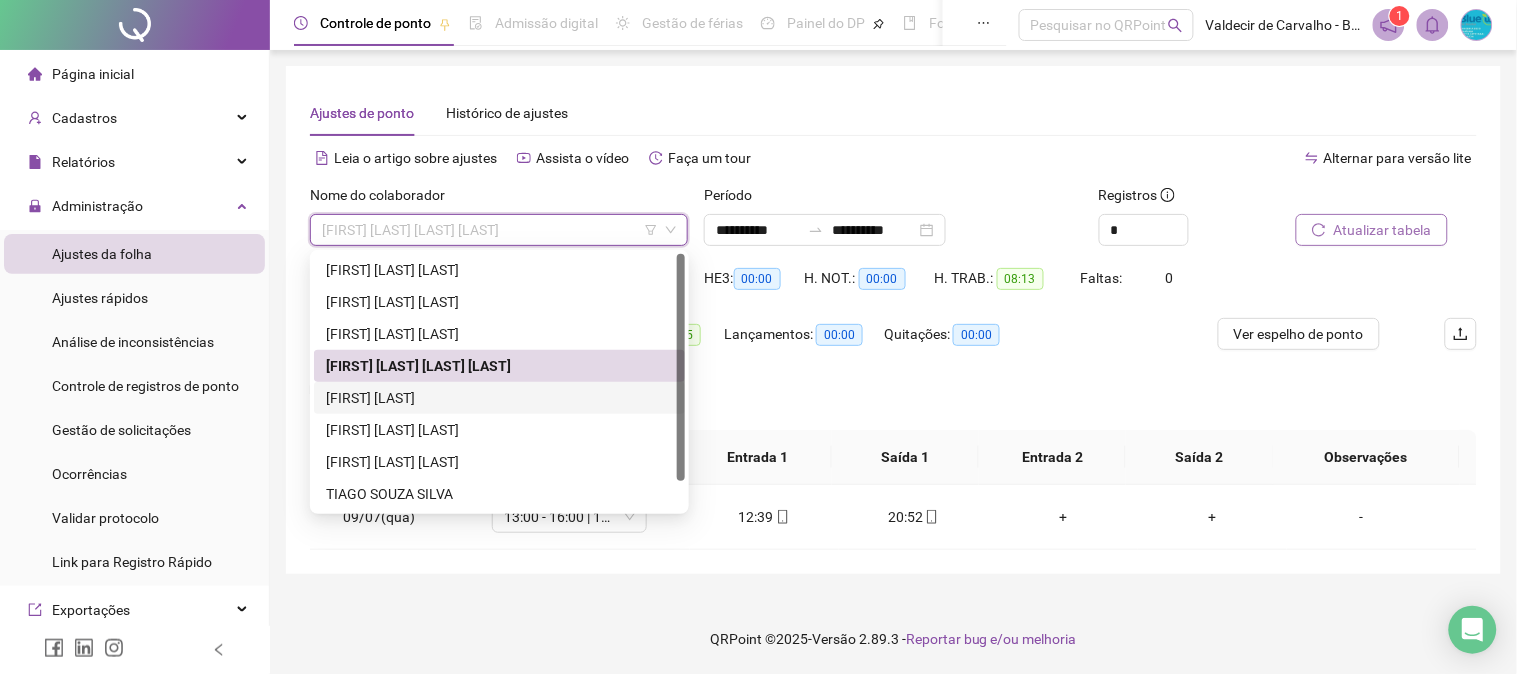 click on "[FIRST] [LAST]" at bounding box center [499, 398] 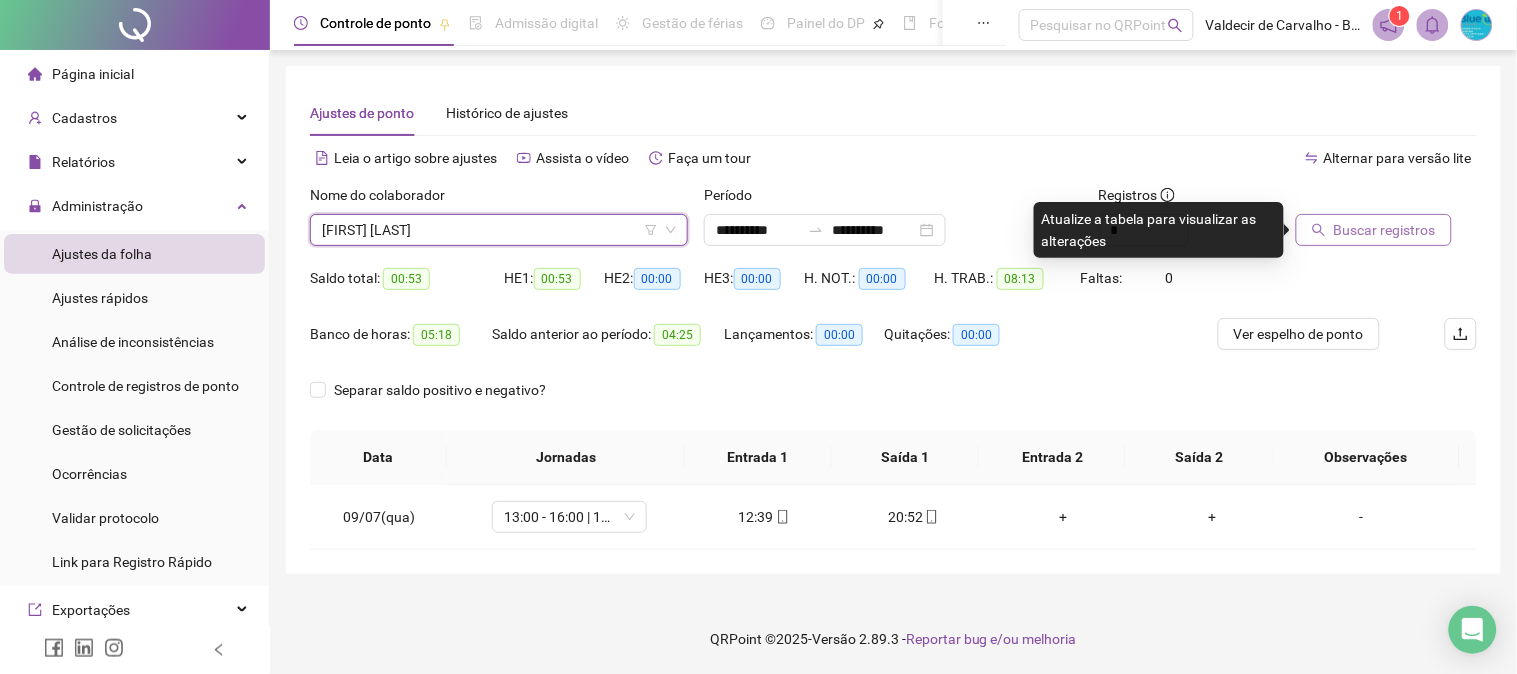 click on "Buscar registros" at bounding box center [1385, 230] 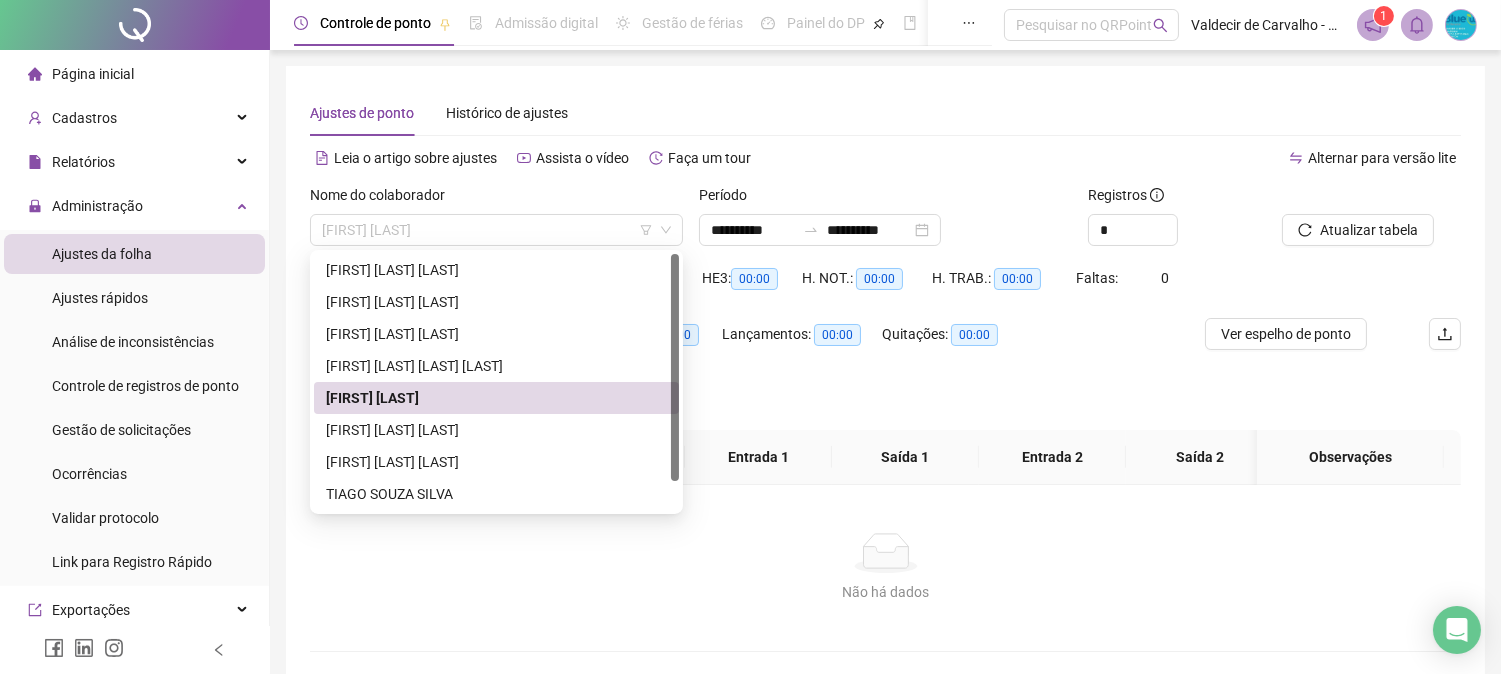 click on "[FIRST] [LAST]" at bounding box center [496, 230] 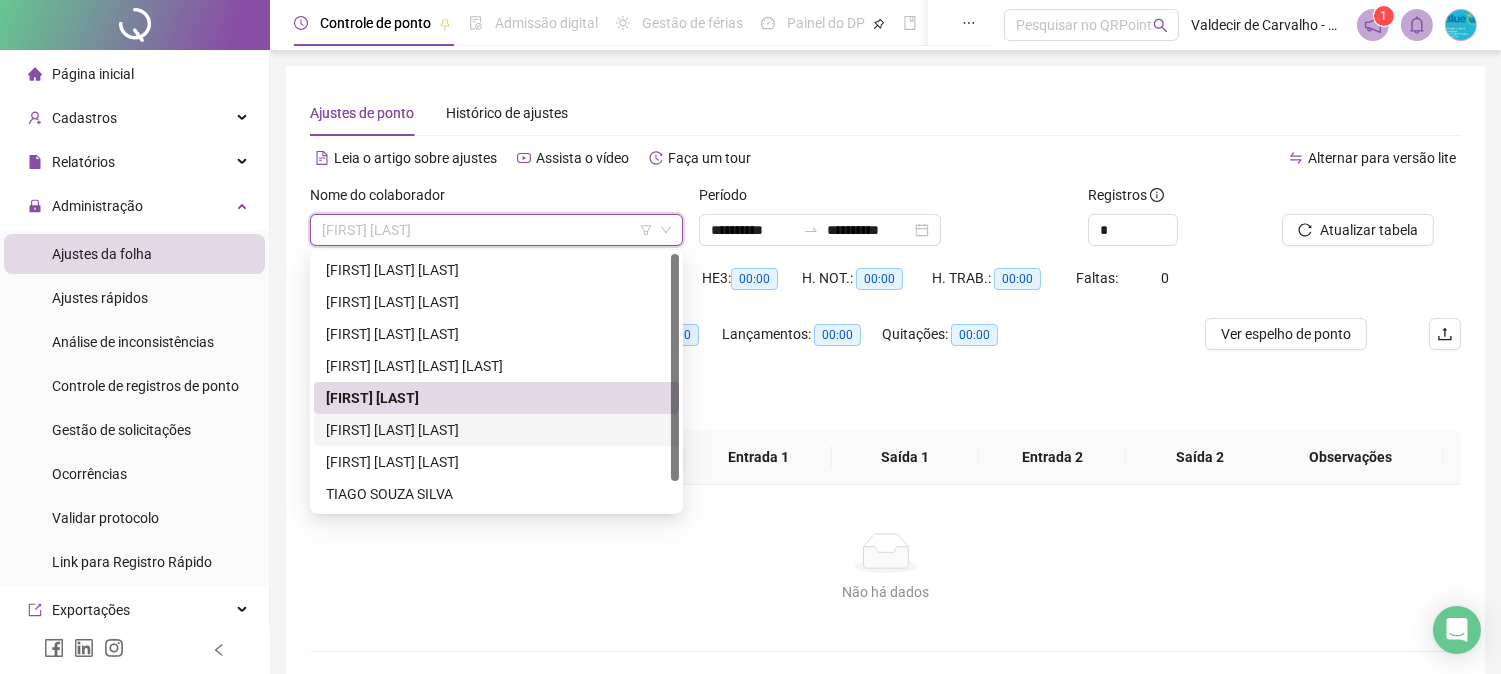 drag, startPoint x: 512, startPoint y: 427, endPoint x: 1322, endPoint y: 262, distance: 826.63477 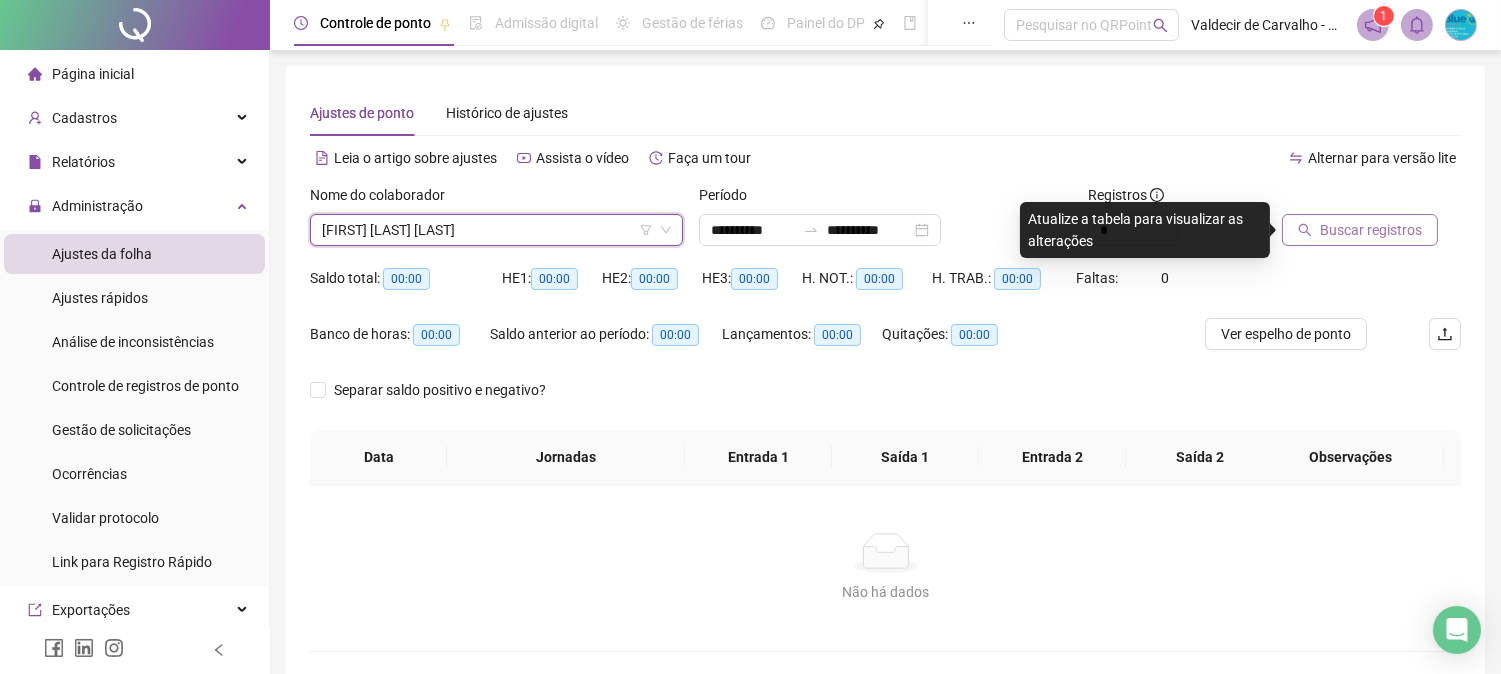 click on "Buscar registros" at bounding box center (1360, 230) 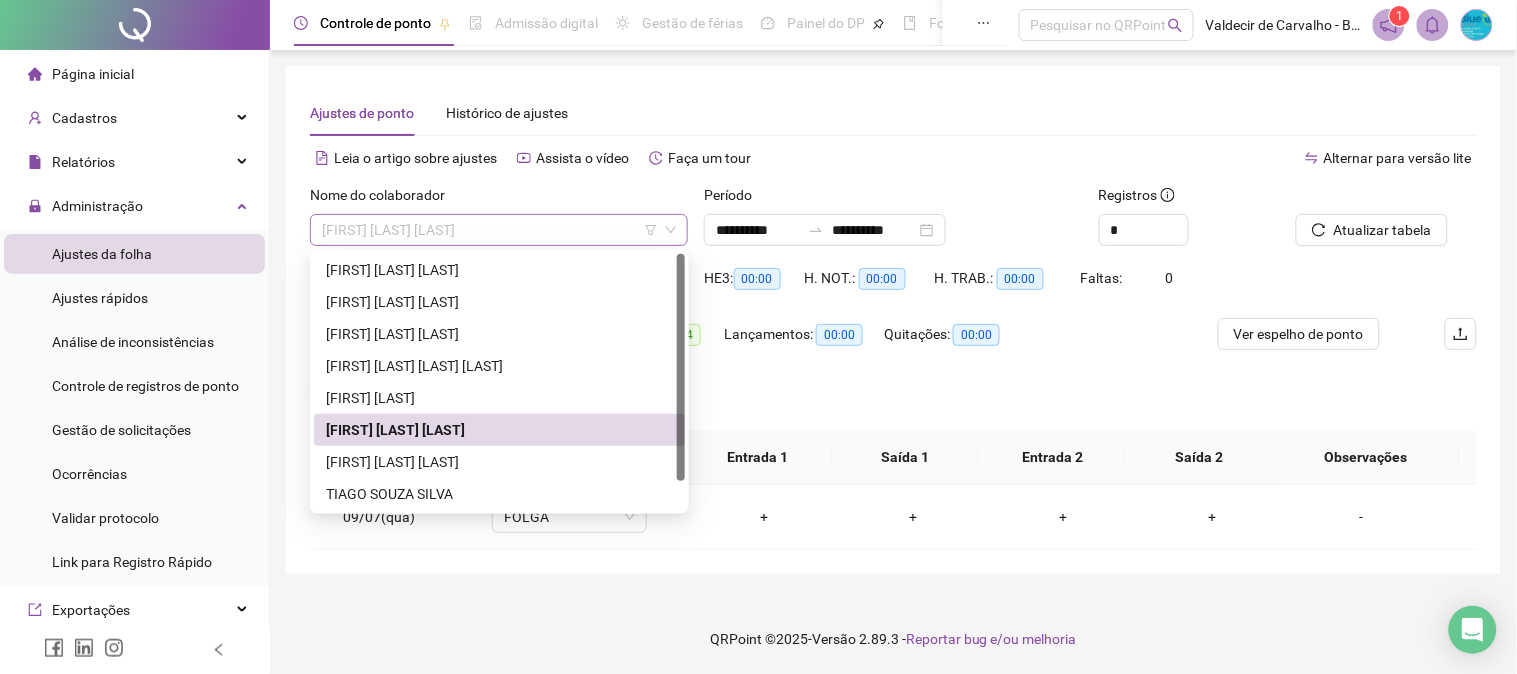 click on "[FIRST] [LAST] [LAST]" at bounding box center (499, 230) 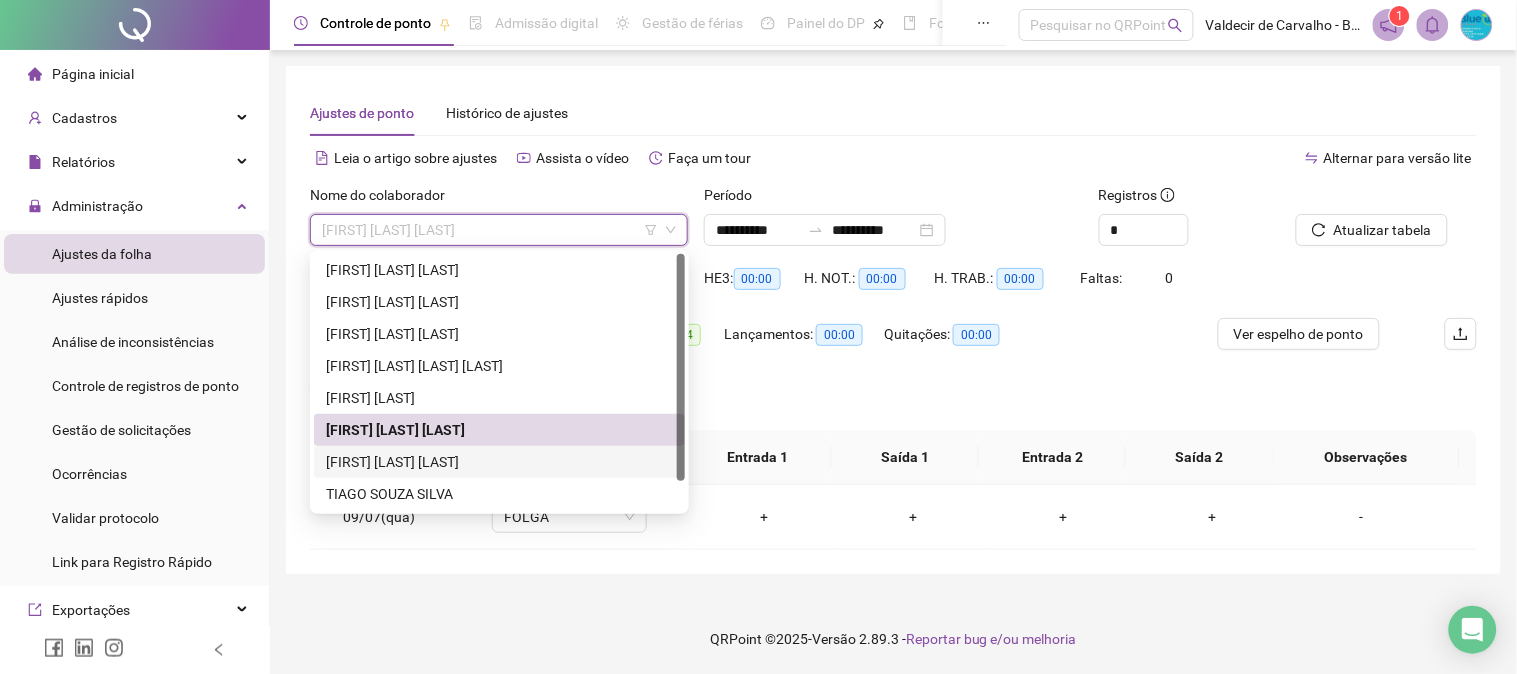 drag, startPoint x: 501, startPoint y: 451, endPoint x: 573, endPoint y: 438, distance: 73.1642 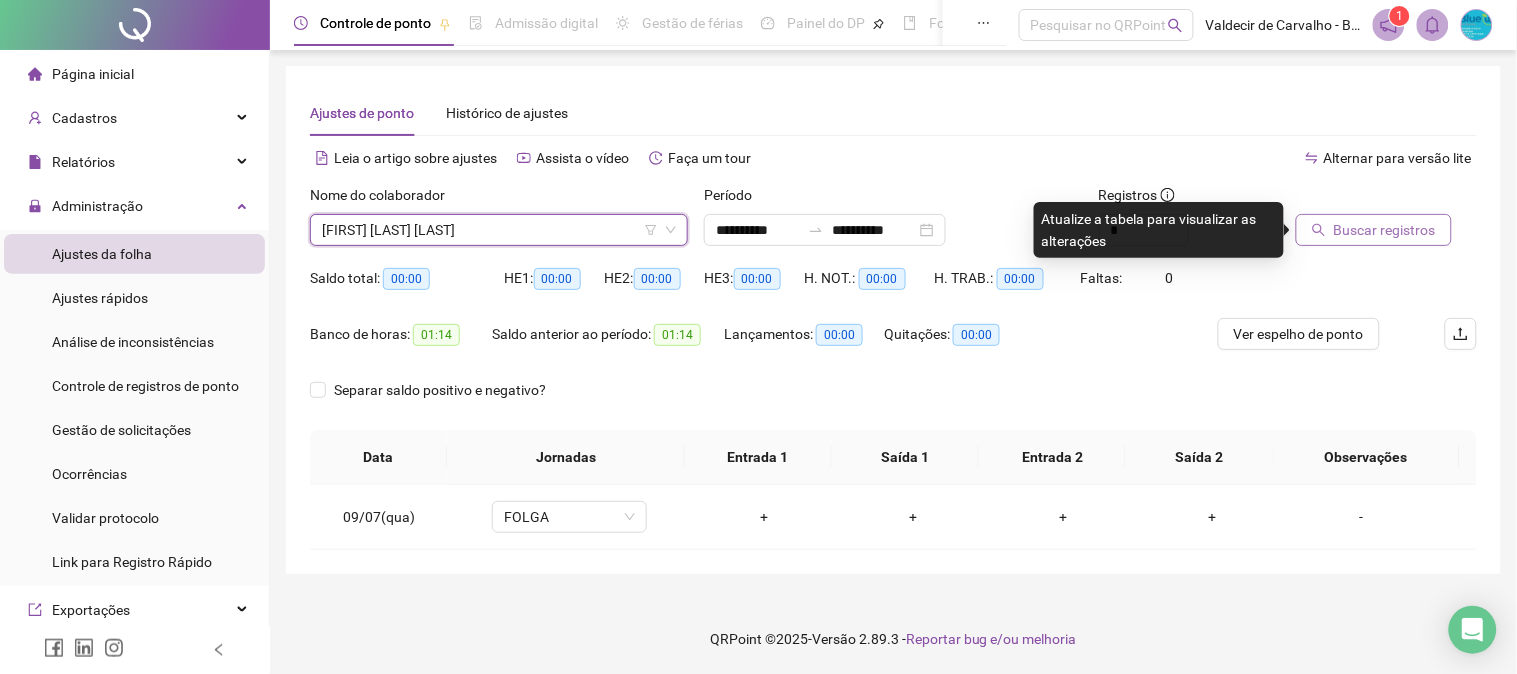 drag, startPoint x: 1438, startPoint y: 213, endPoint x: 1437, endPoint y: 223, distance: 10.049875 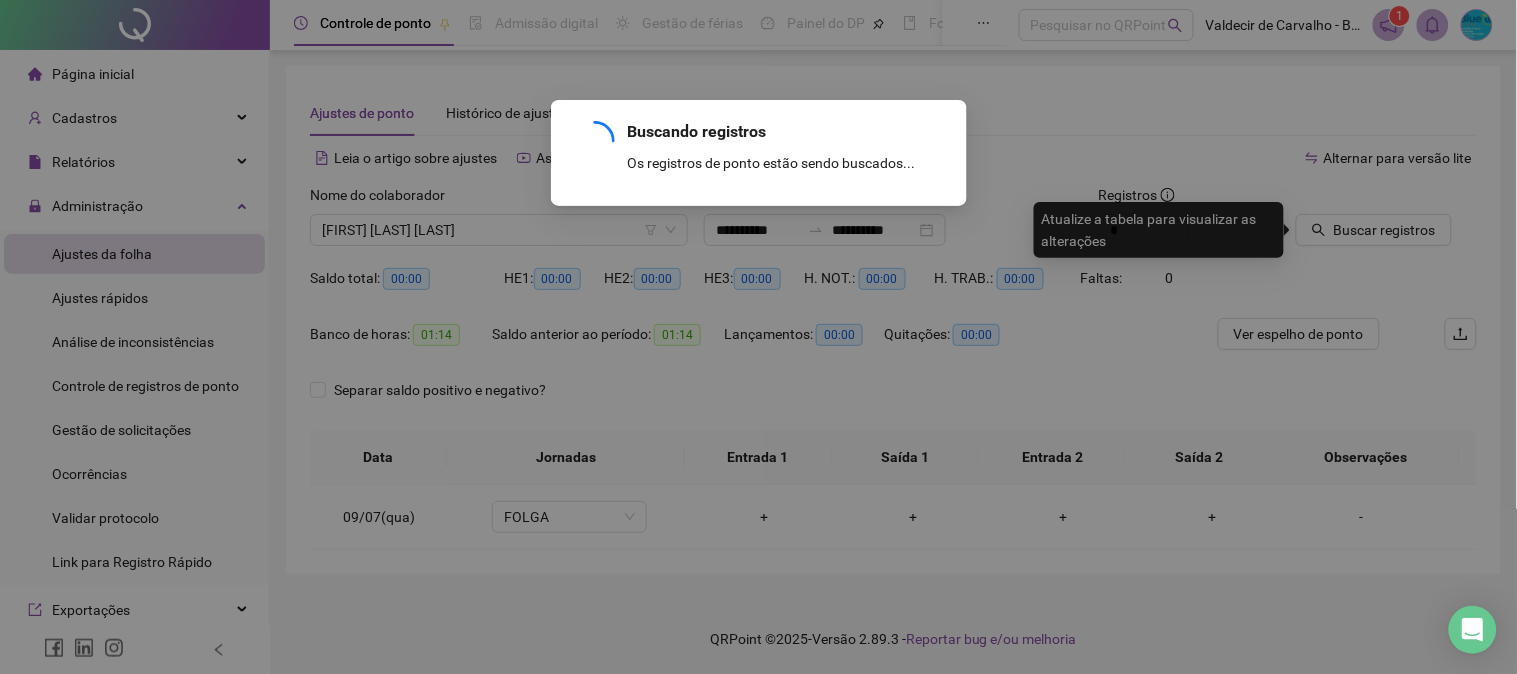 click on "Buscando registros Os registros de ponto estão sendo buscados... OK" at bounding box center (758, 337) 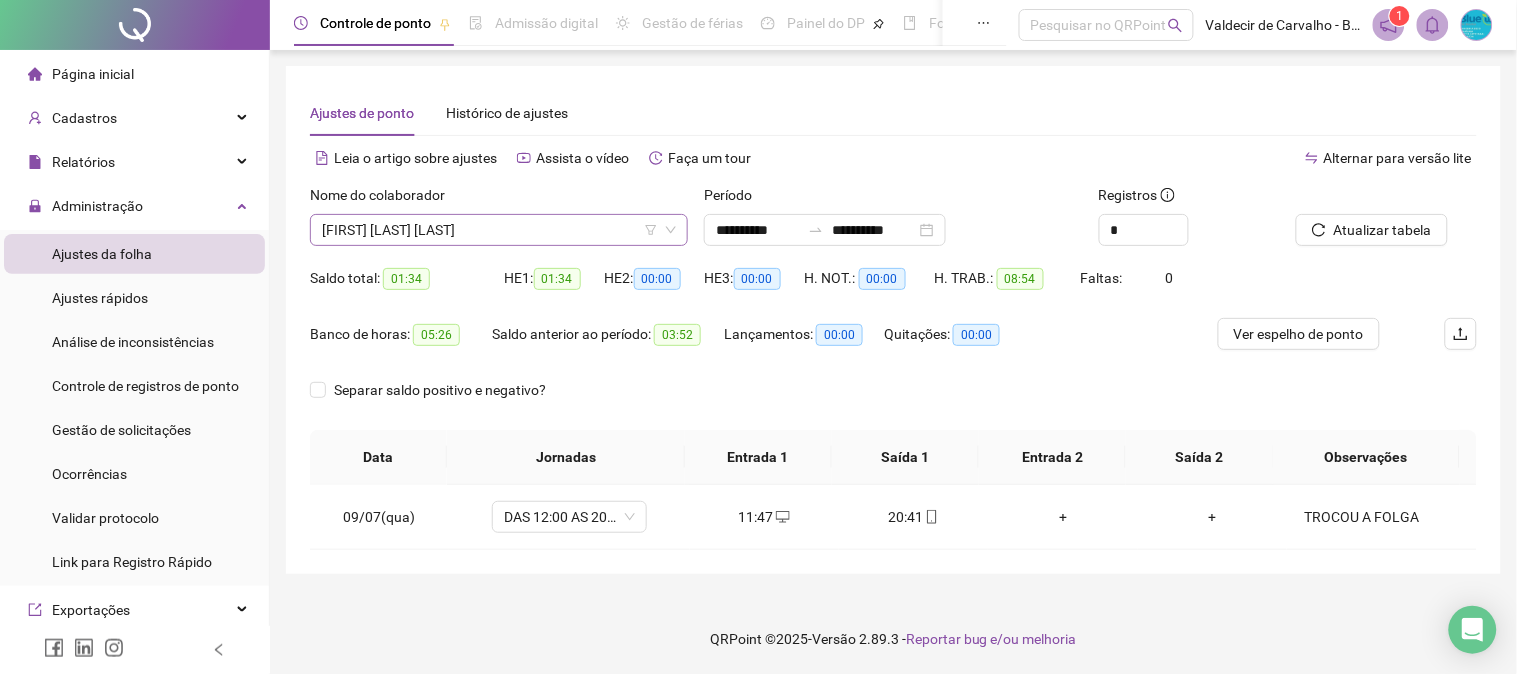 drag, startPoint x: 600, startPoint y: 220, endPoint x: 610, endPoint y: 242, distance: 24.166092 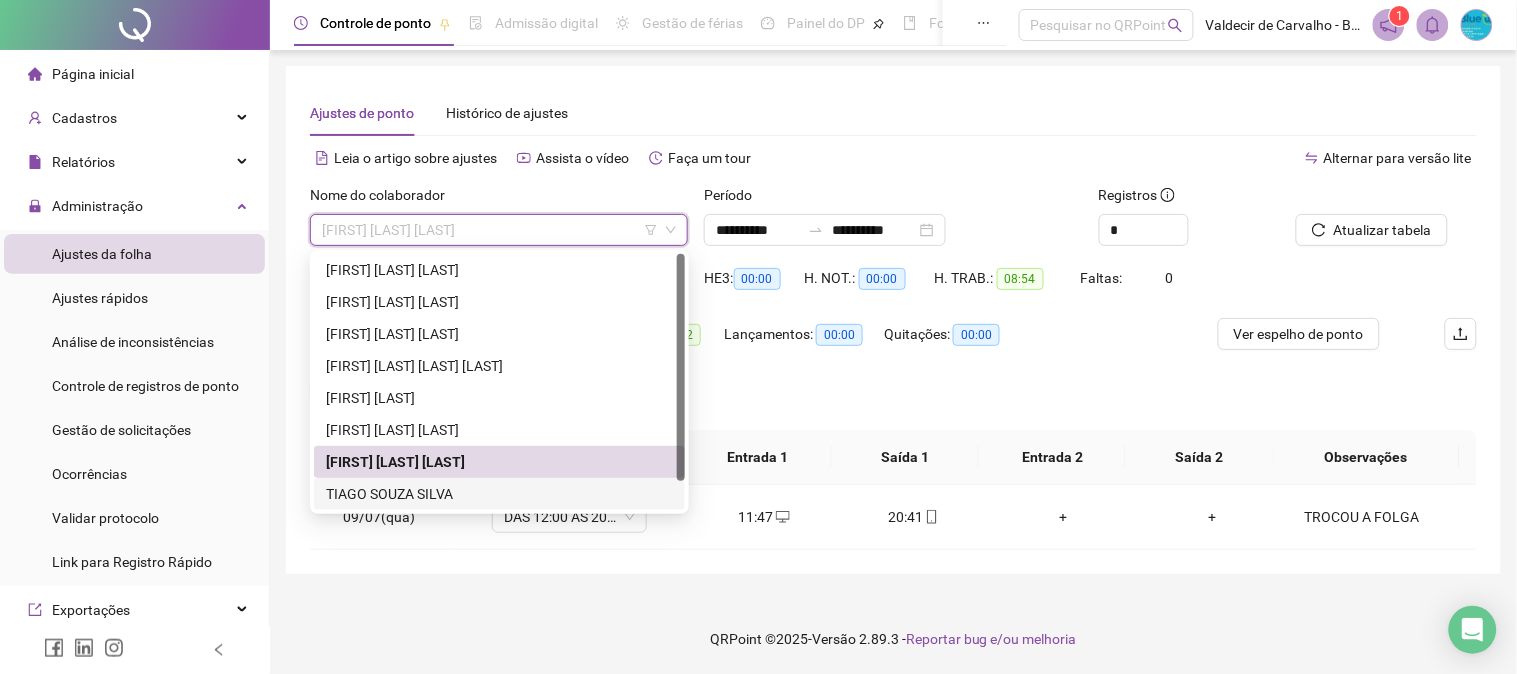 drag, startPoint x: 520, startPoint y: 497, endPoint x: 777, endPoint y: 513, distance: 257.49756 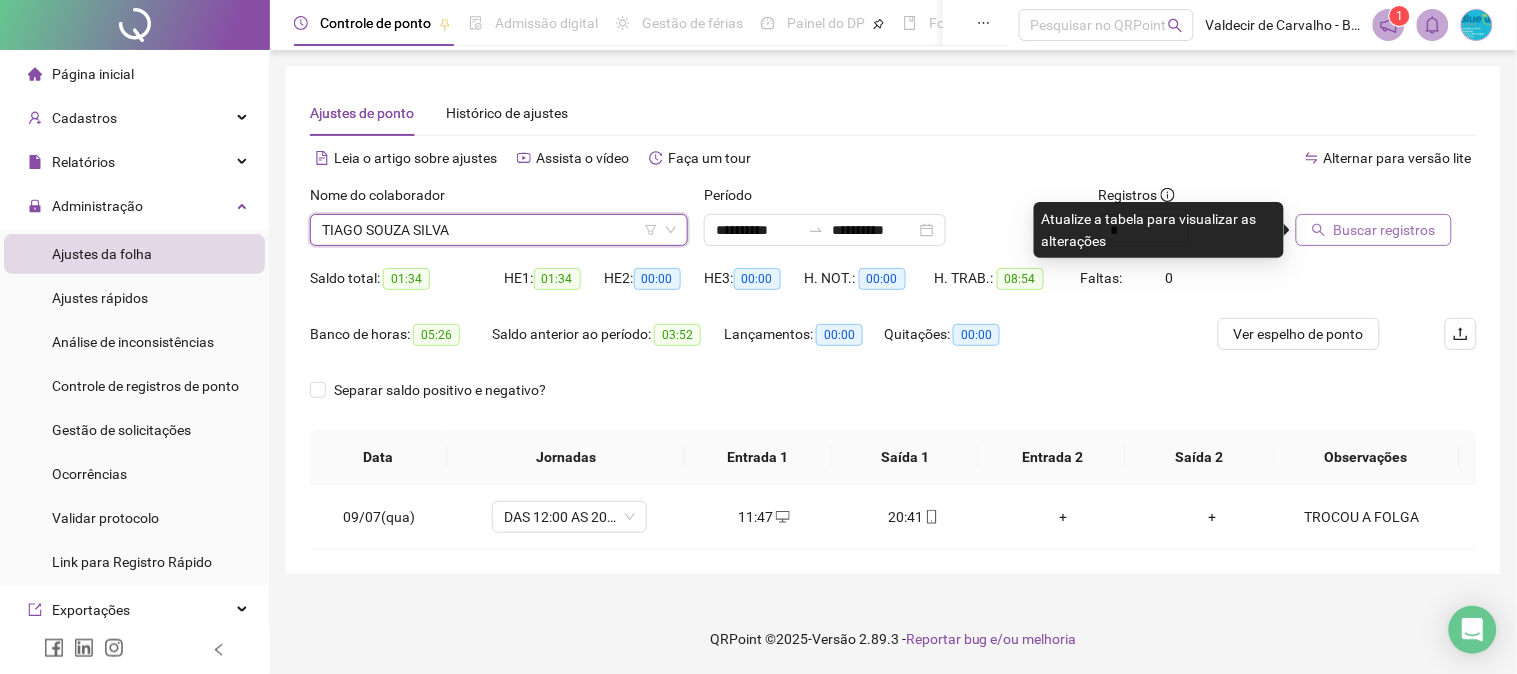 click on "Buscar registros" at bounding box center (1385, 230) 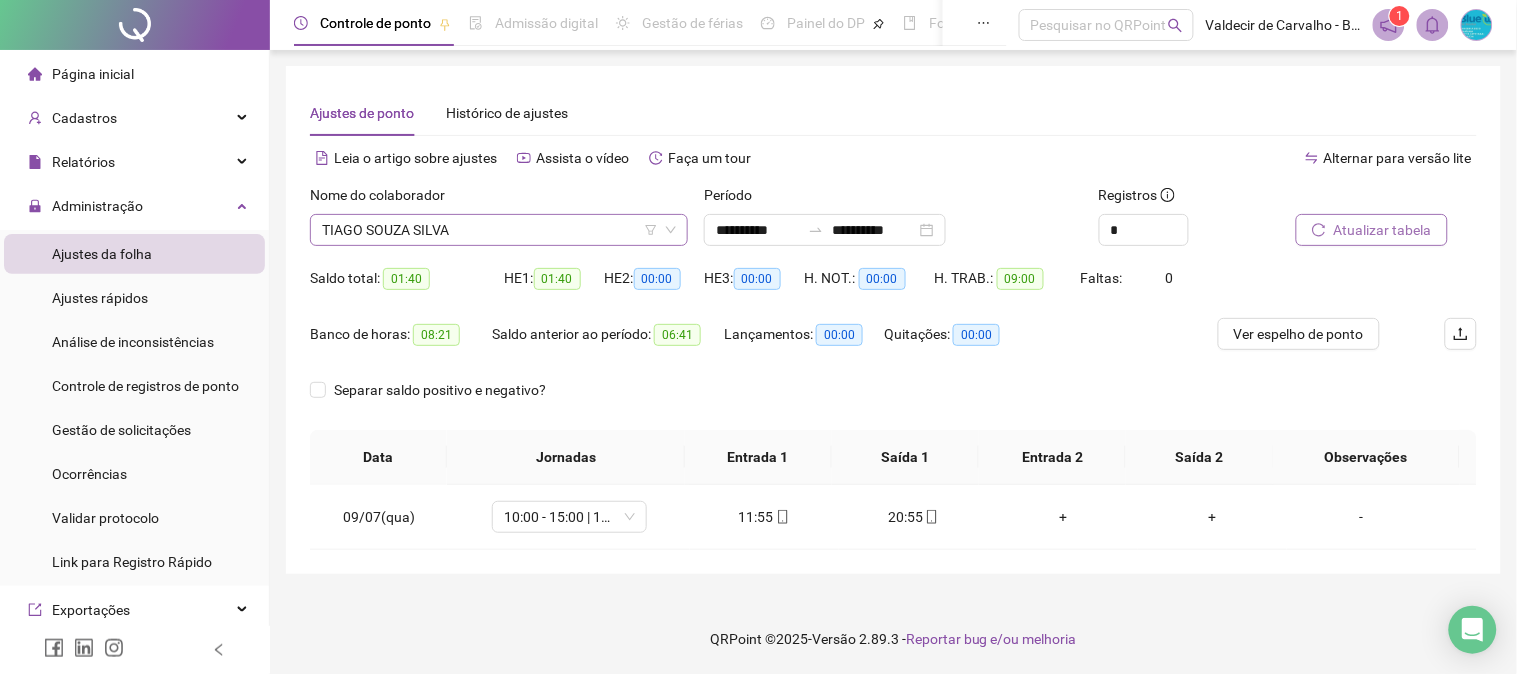 click on "TIAGO SOUZA SILVA" at bounding box center (499, 230) 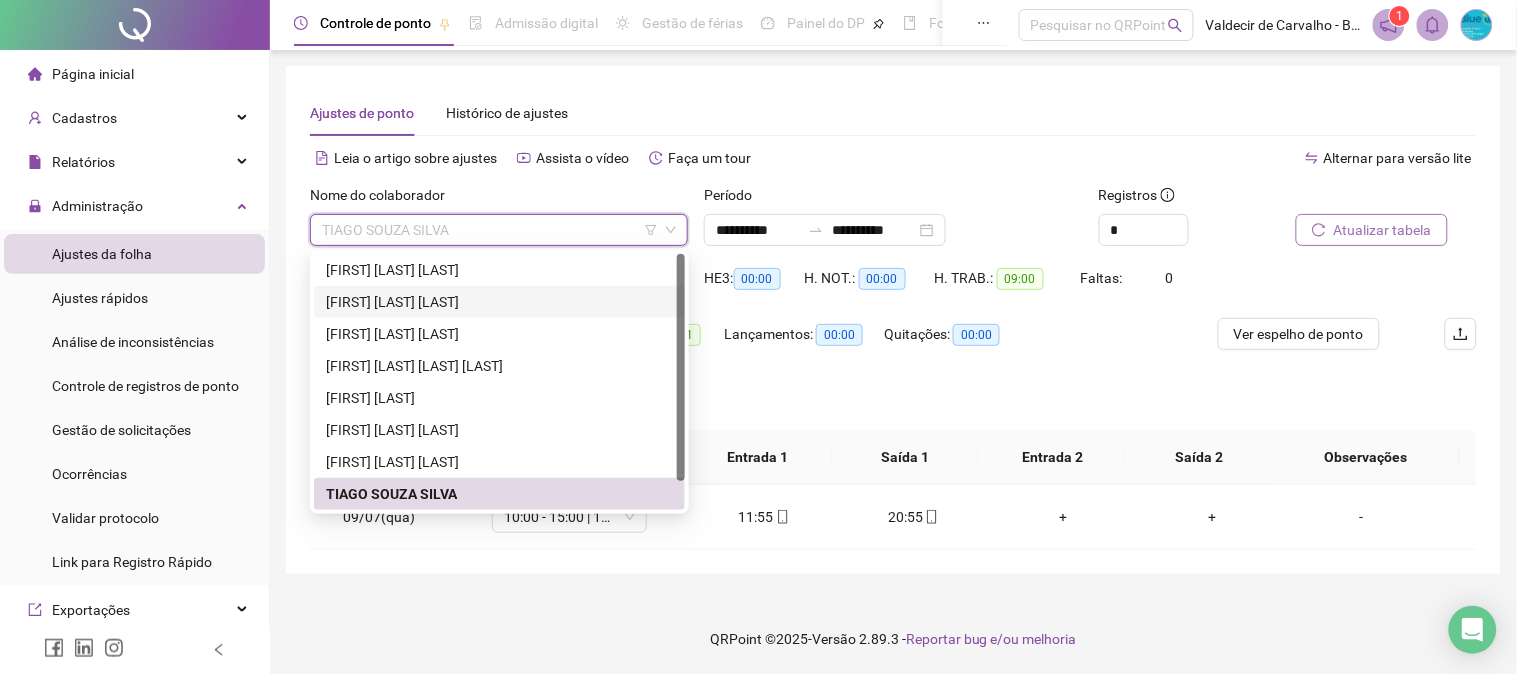 scroll, scrollTop: 32, scrollLeft: 0, axis: vertical 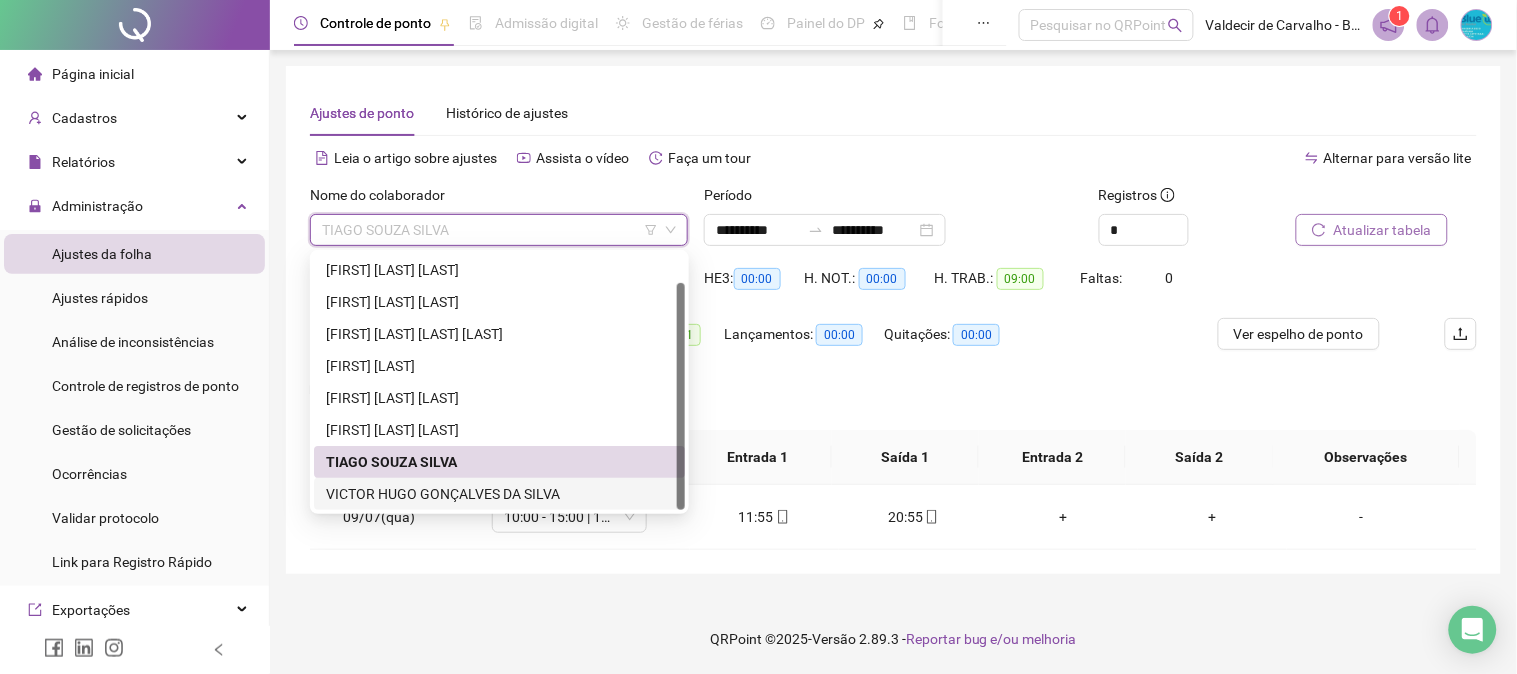 drag, startPoint x: 395, startPoint y: 484, endPoint x: 842, endPoint y: 422, distance: 451.2793 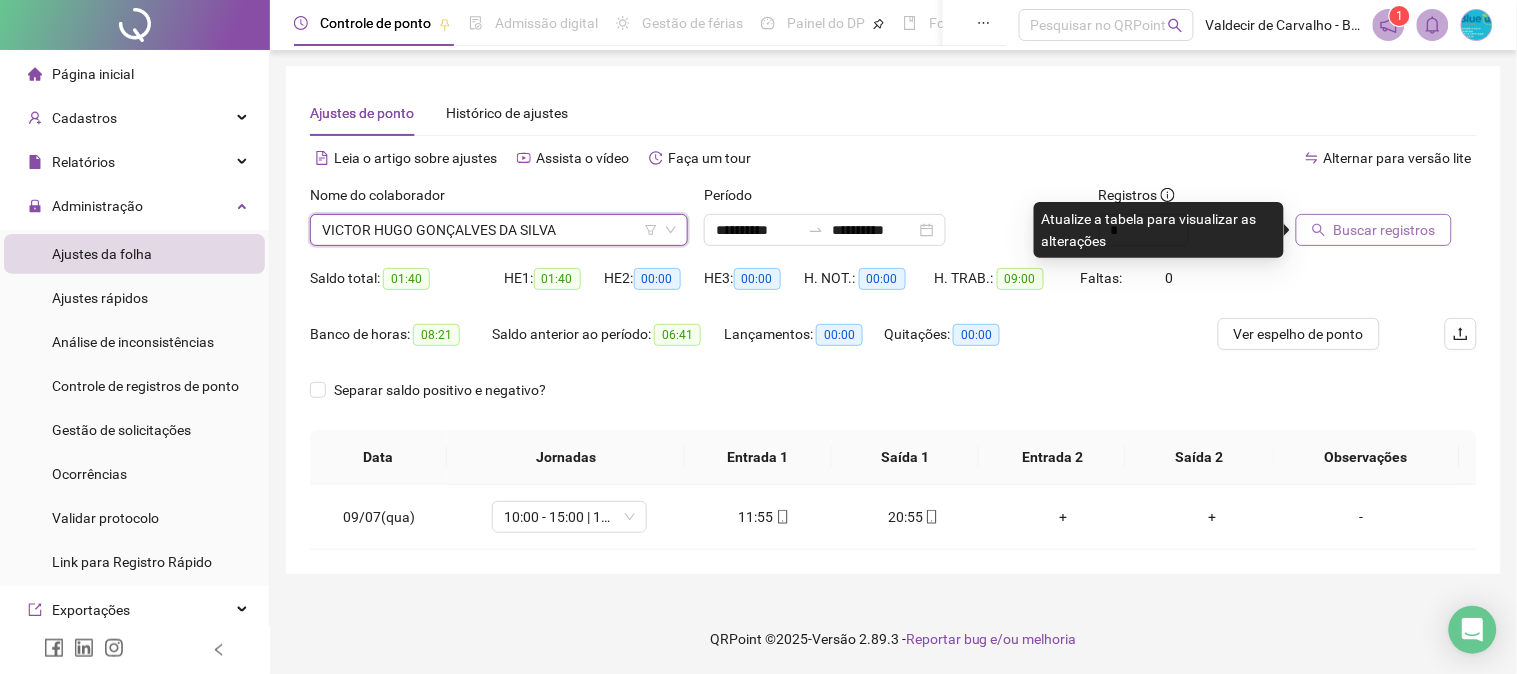 click on "Buscar registros" at bounding box center [1385, 230] 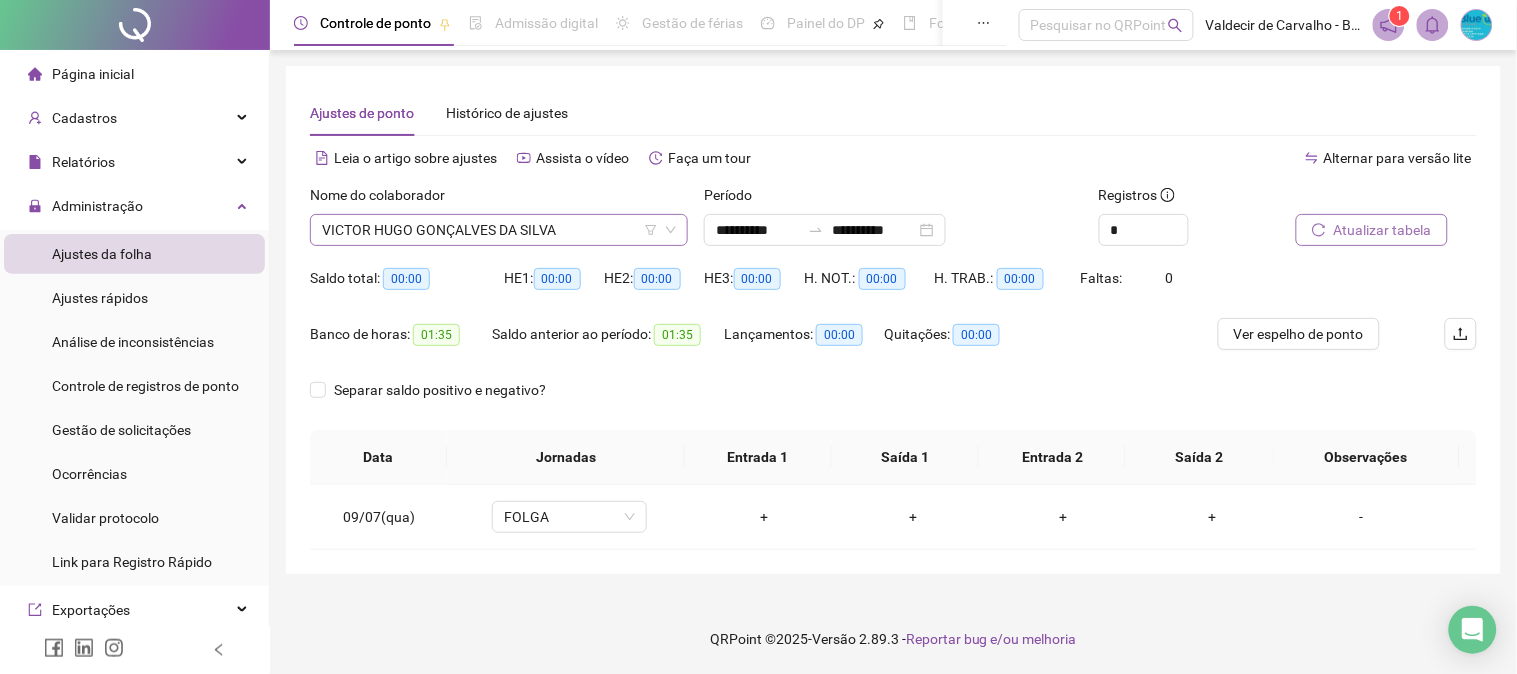 click on "VICTOR HUGO GONÇALVES DA SILVA" at bounding box center (499, 230) 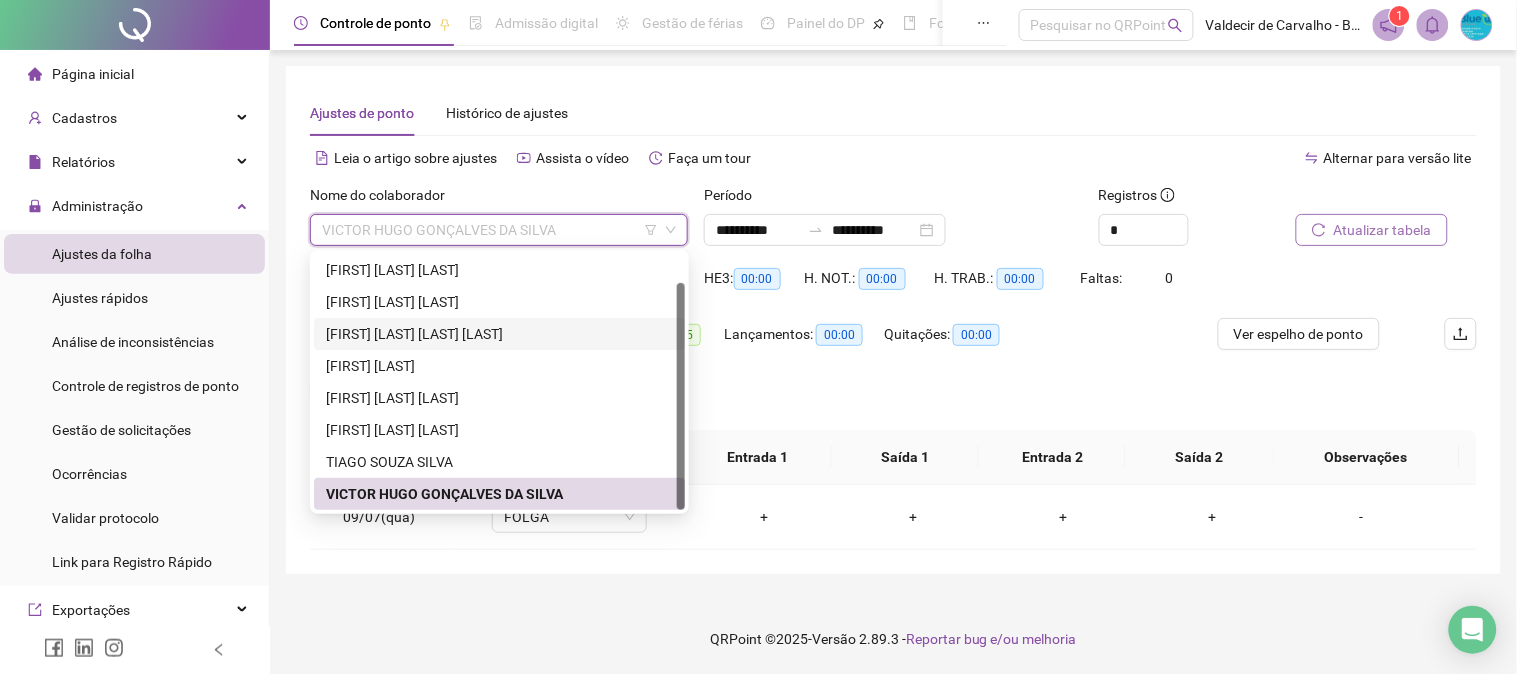click on "Separar saldo positivo e negativo?" at bounding box center (893, 402) 